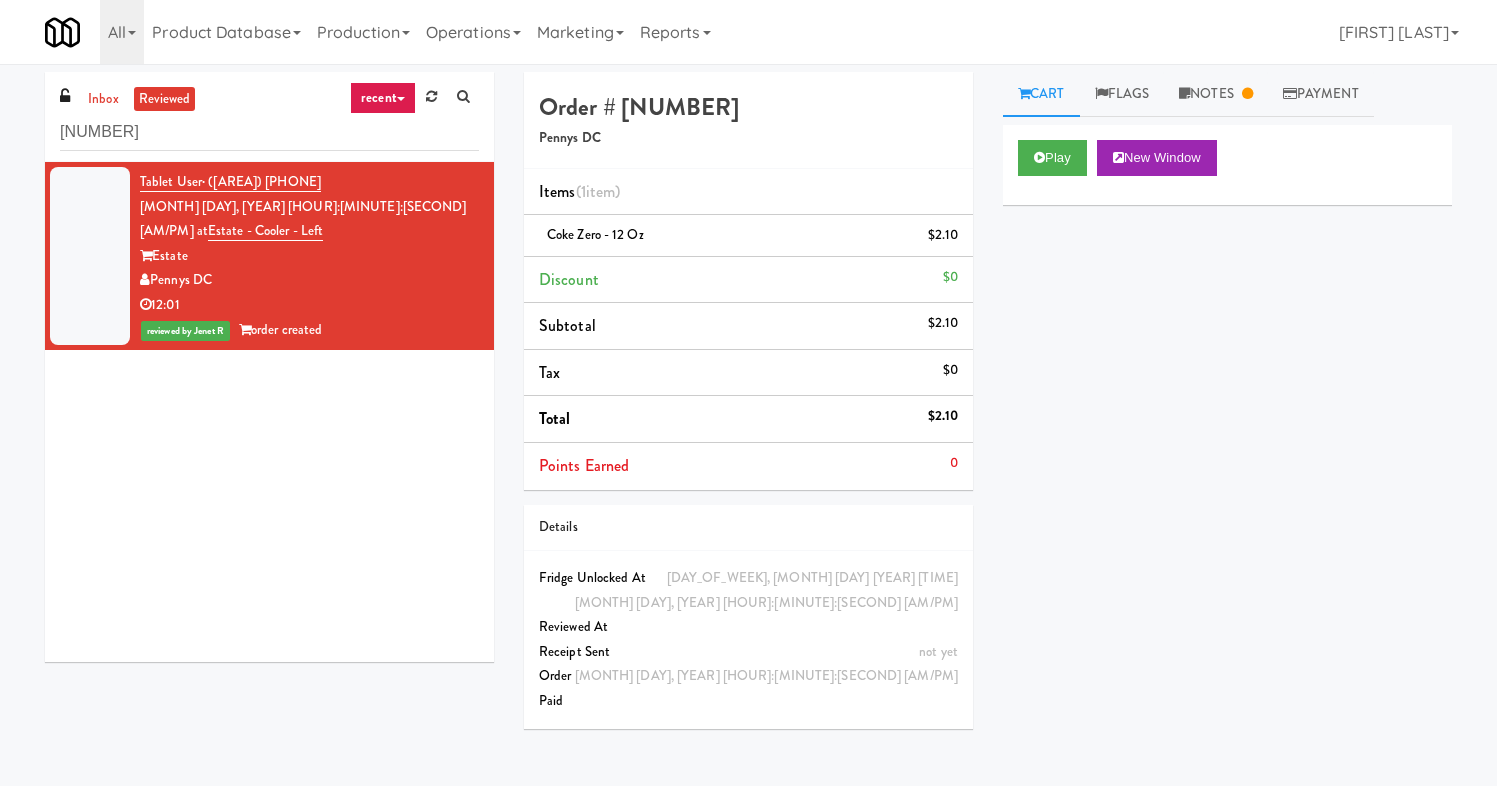 scroll, scrollTop: 0, scrollLeft: 0, axis: both 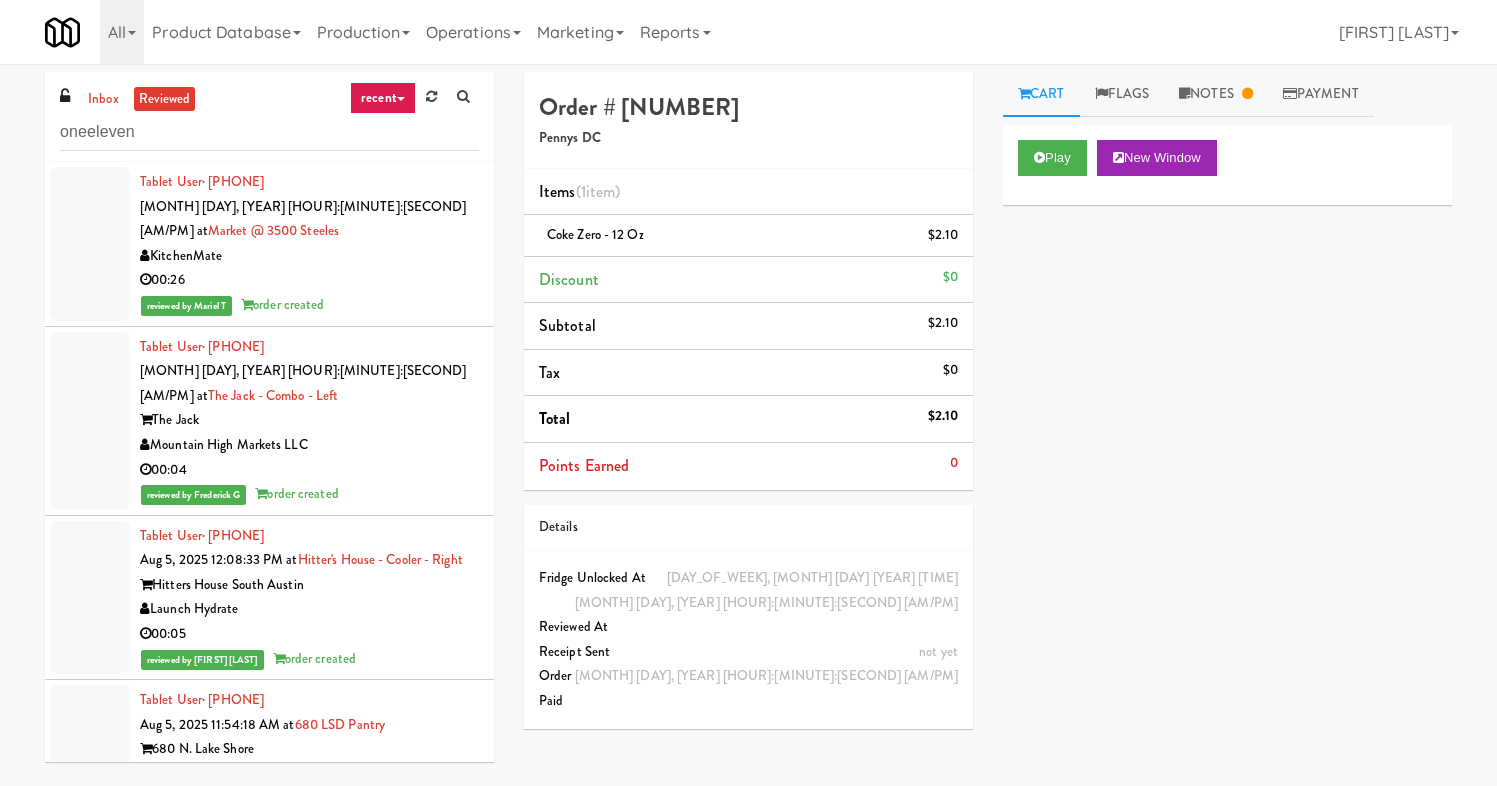 type on "oneeleven" 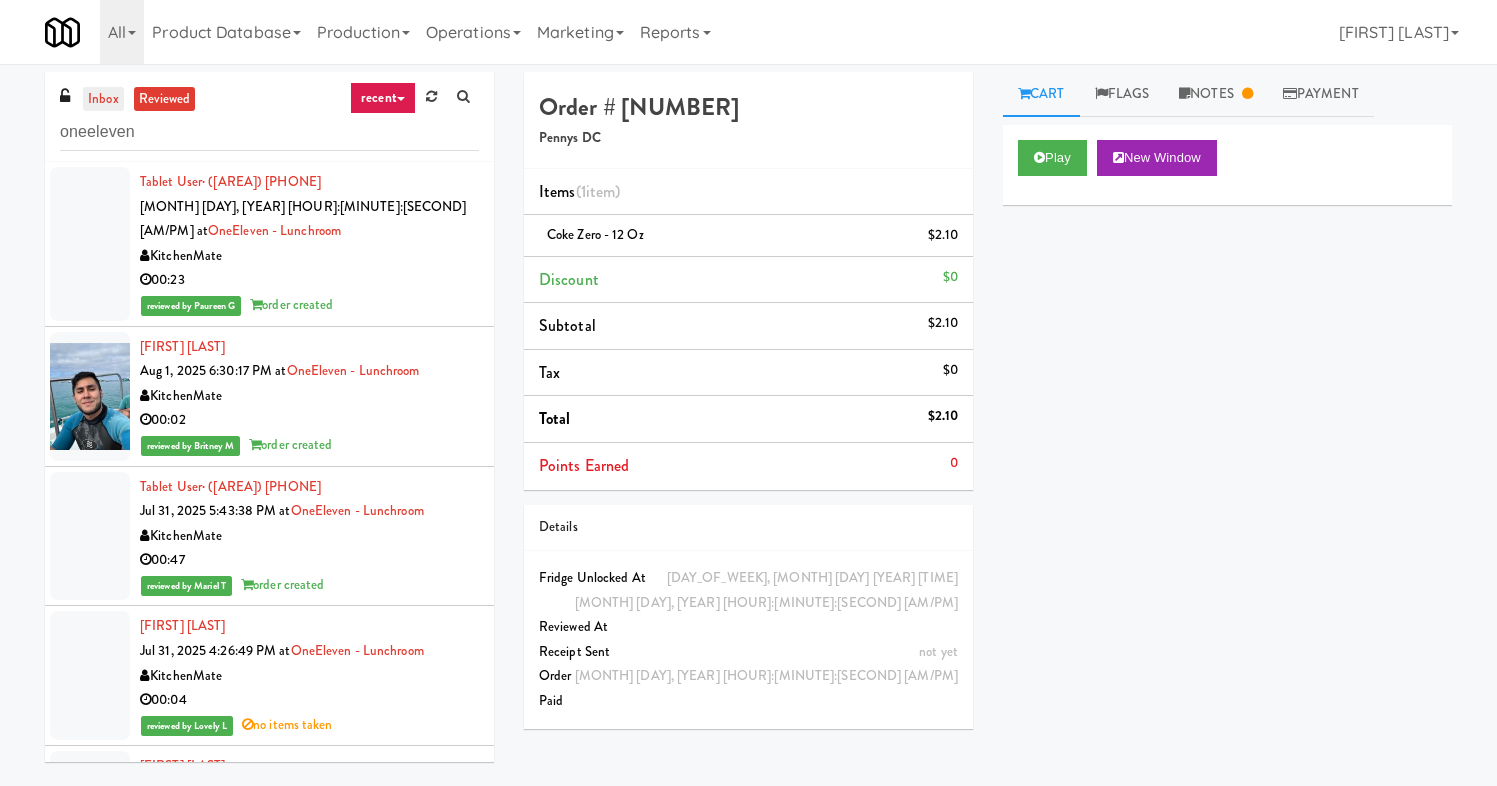 click on "inbox" at bounding box center (103, 99) 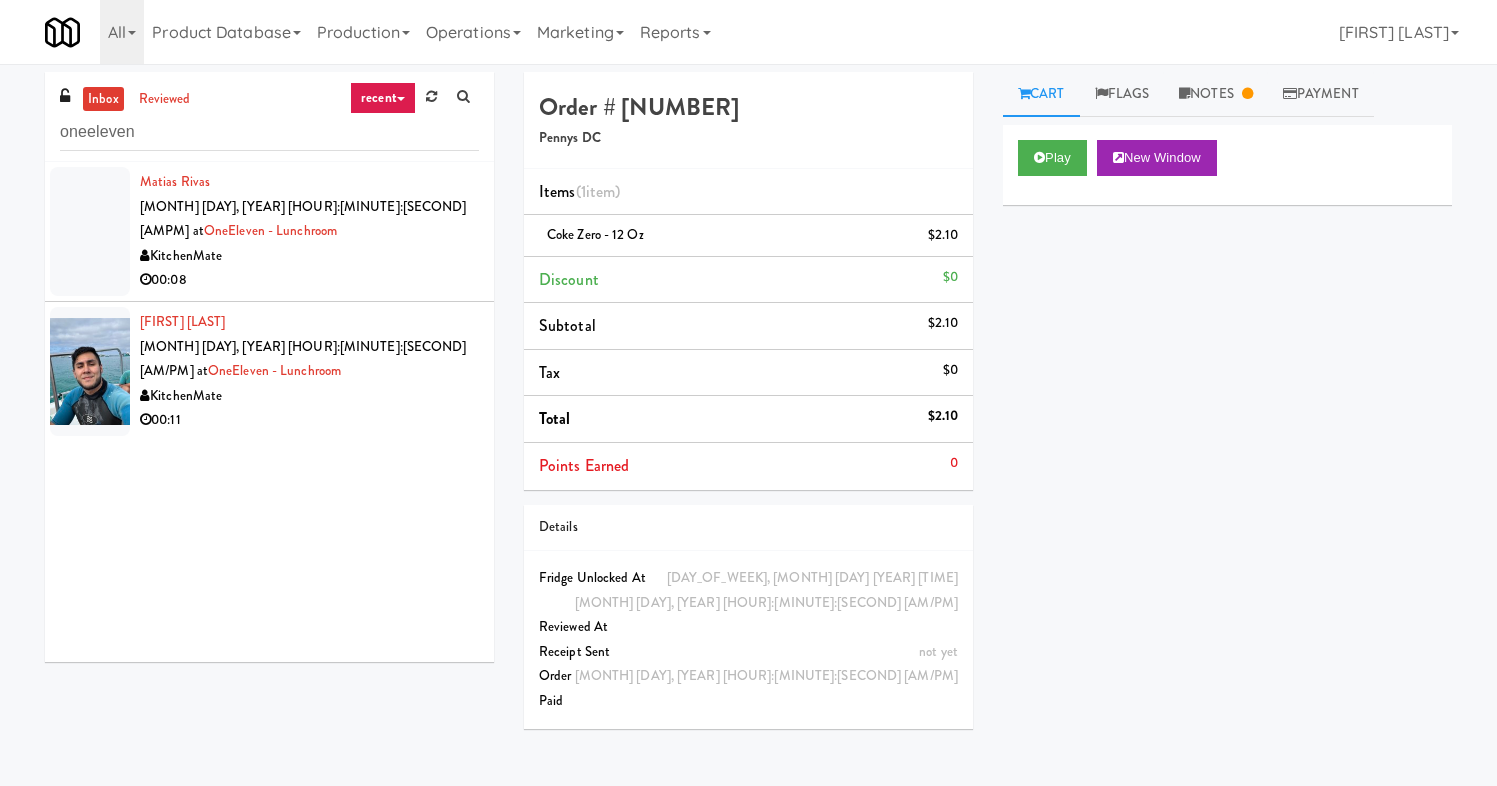 click on "KitchenMate" at bounding box center [309, 396] 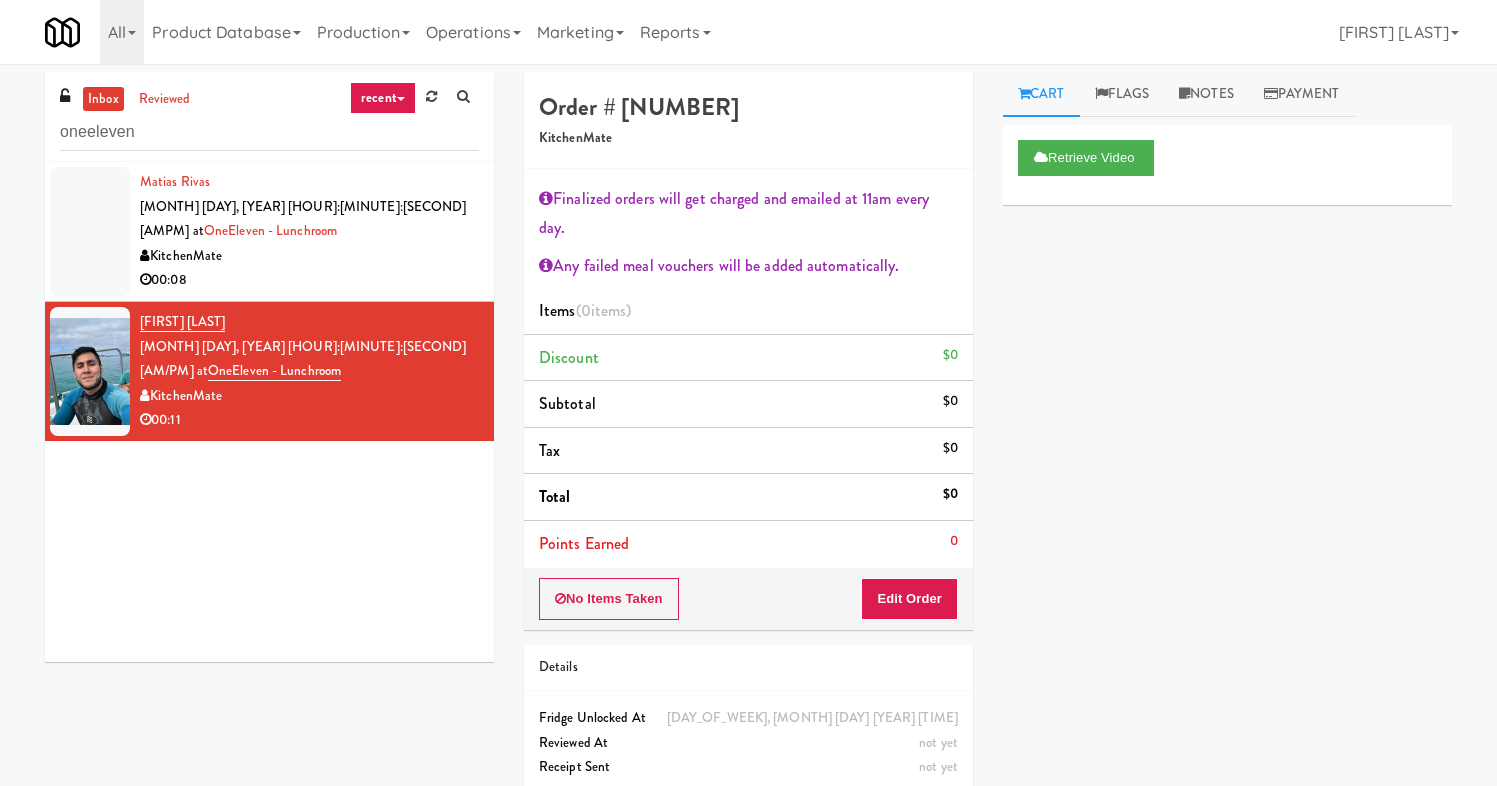 click on "00:08" at bounding box center [309, 280] 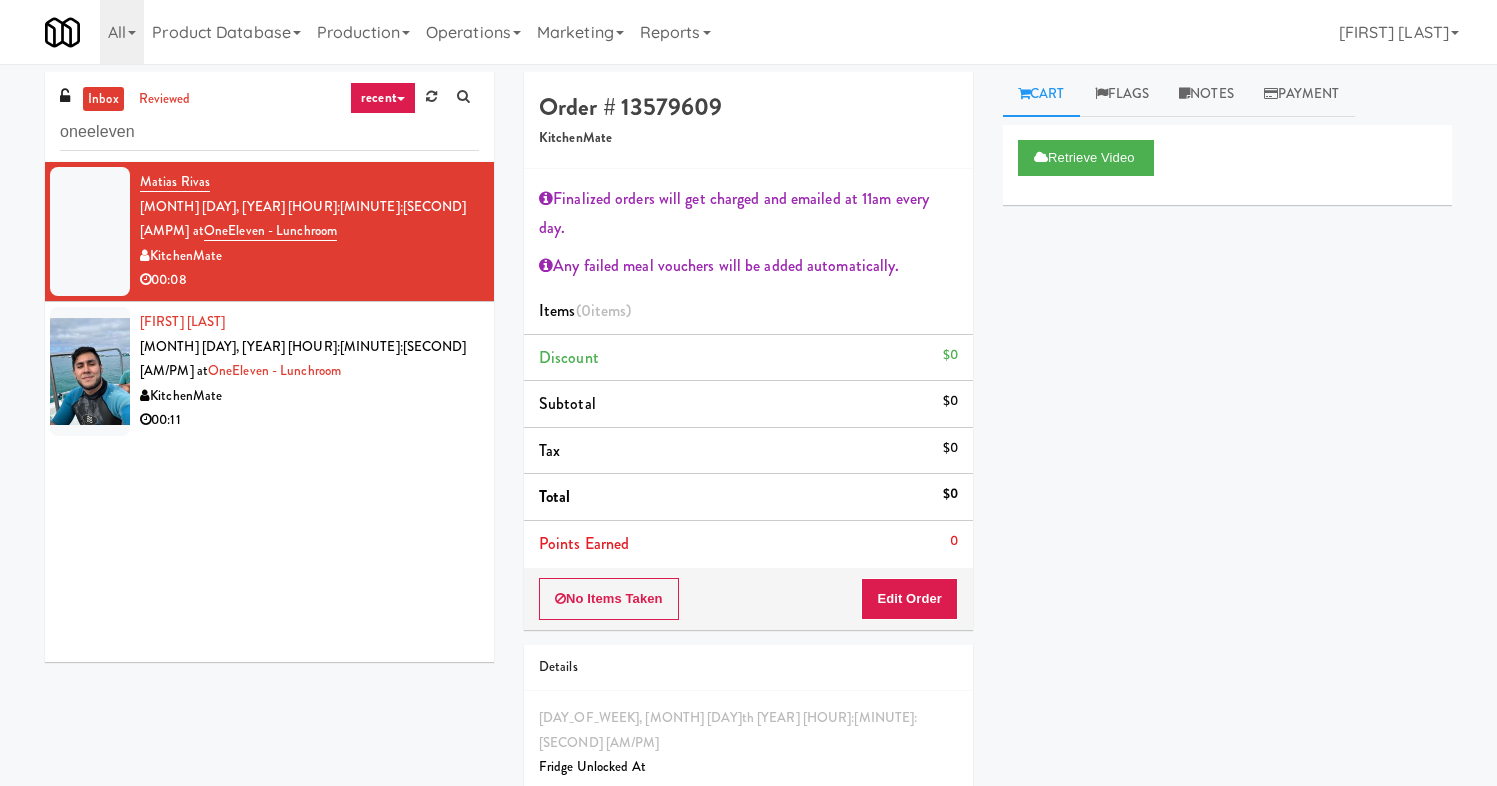 click on "[FIRST] [LAST] [MONTH] [DAY], [YEAR] [HOUR]:[MINUTE]:[SECOND] [AMPM] at OneEleven - Lunchroom KitchenMate 00:11" at bounding box center (269, 371) 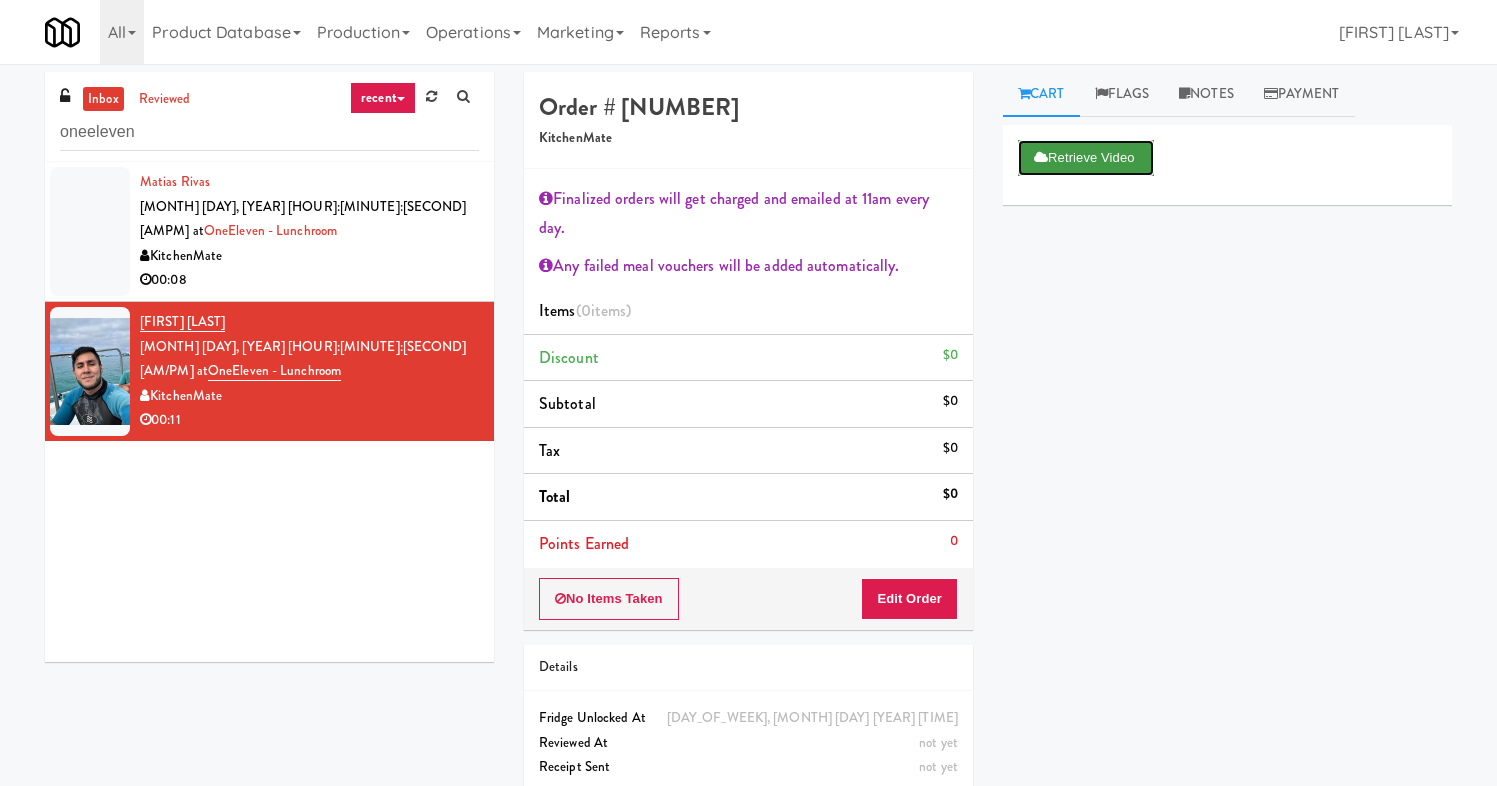 click on "Retrieve Video" at bounding box center [1086, 158] 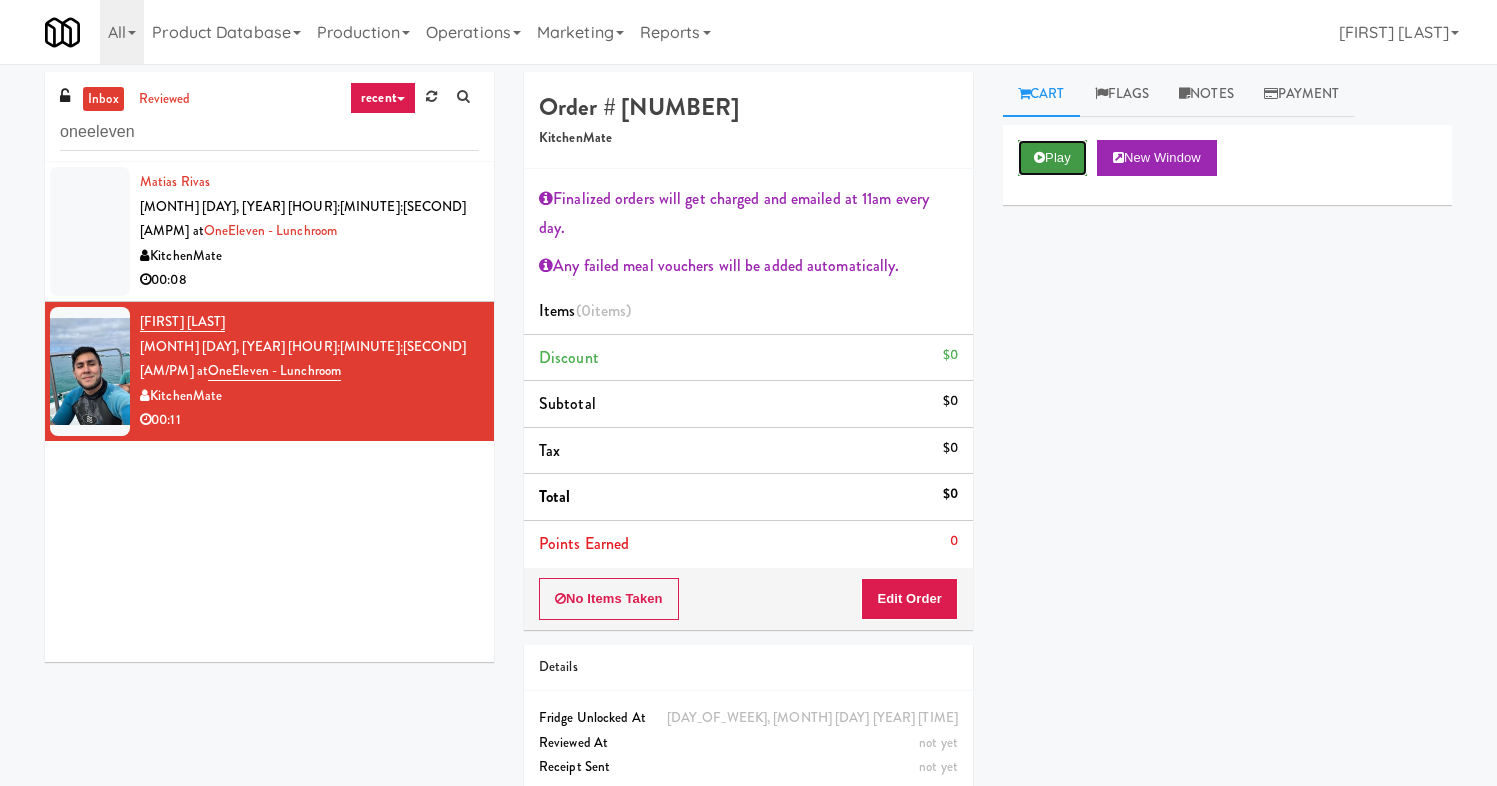 click on "Play" at bounding box center [1052, 158] 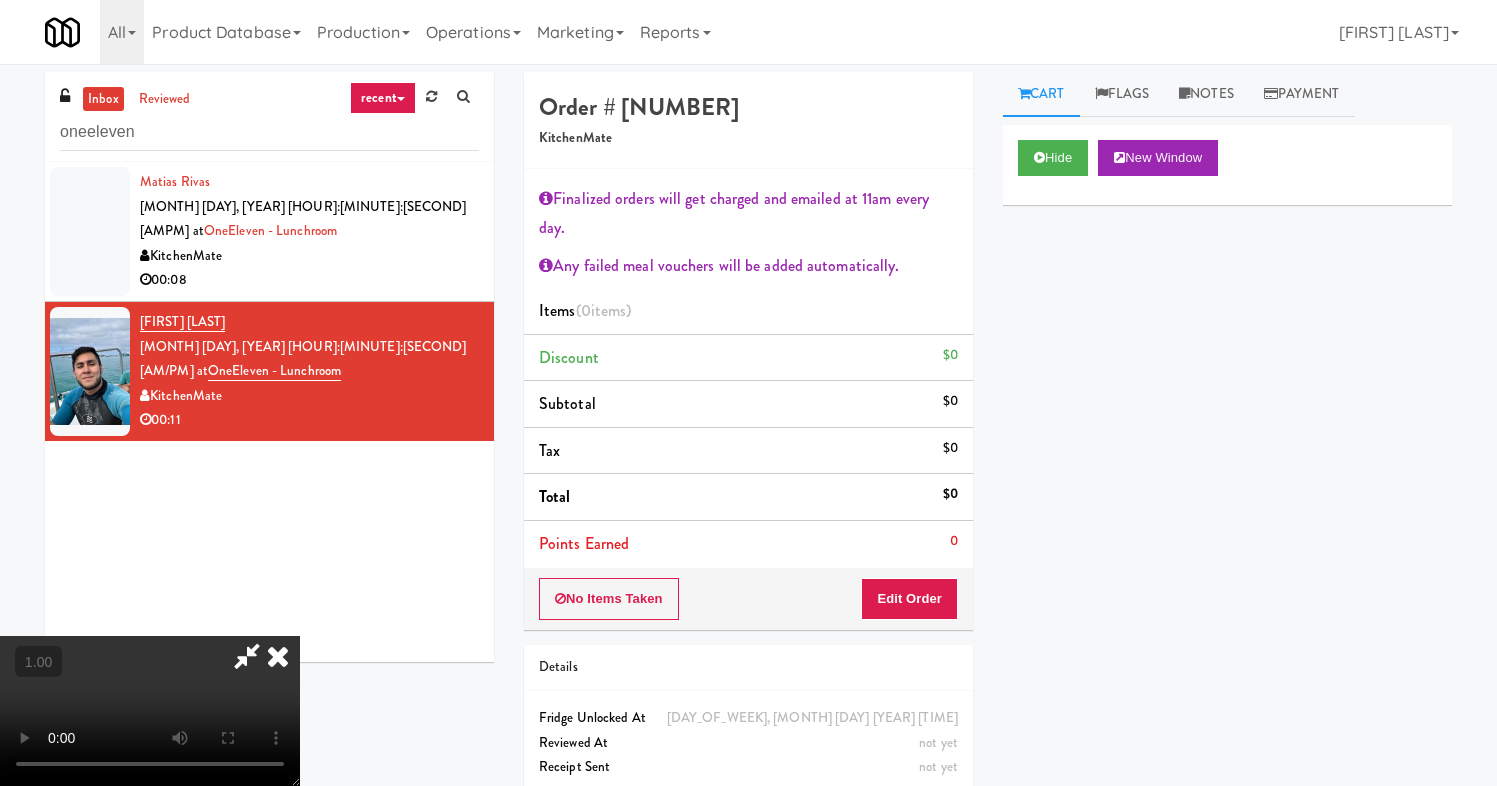 click at bounding box center [278, 656] 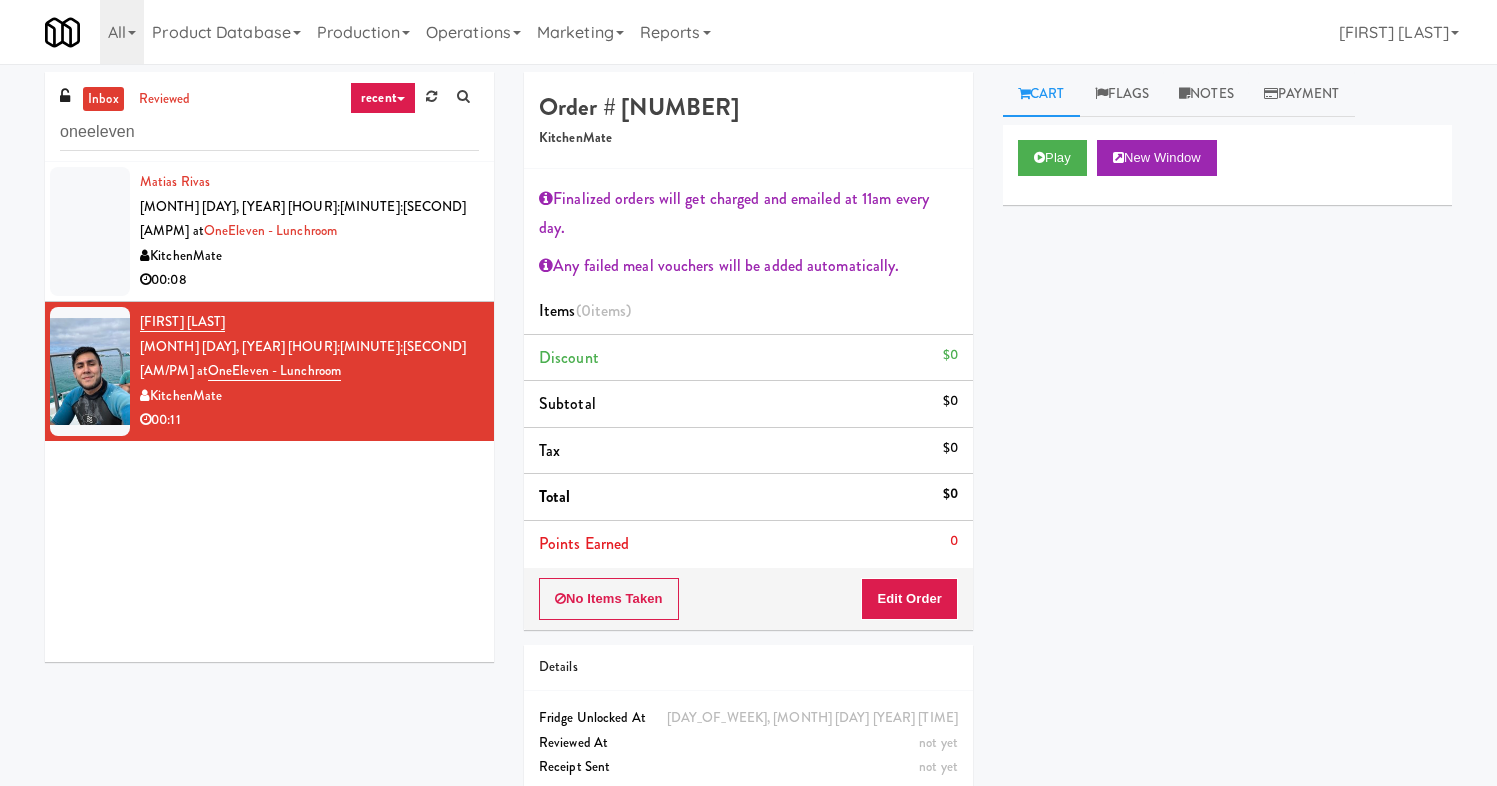 click on "KitchenMate" at bounding box center [309, 256] 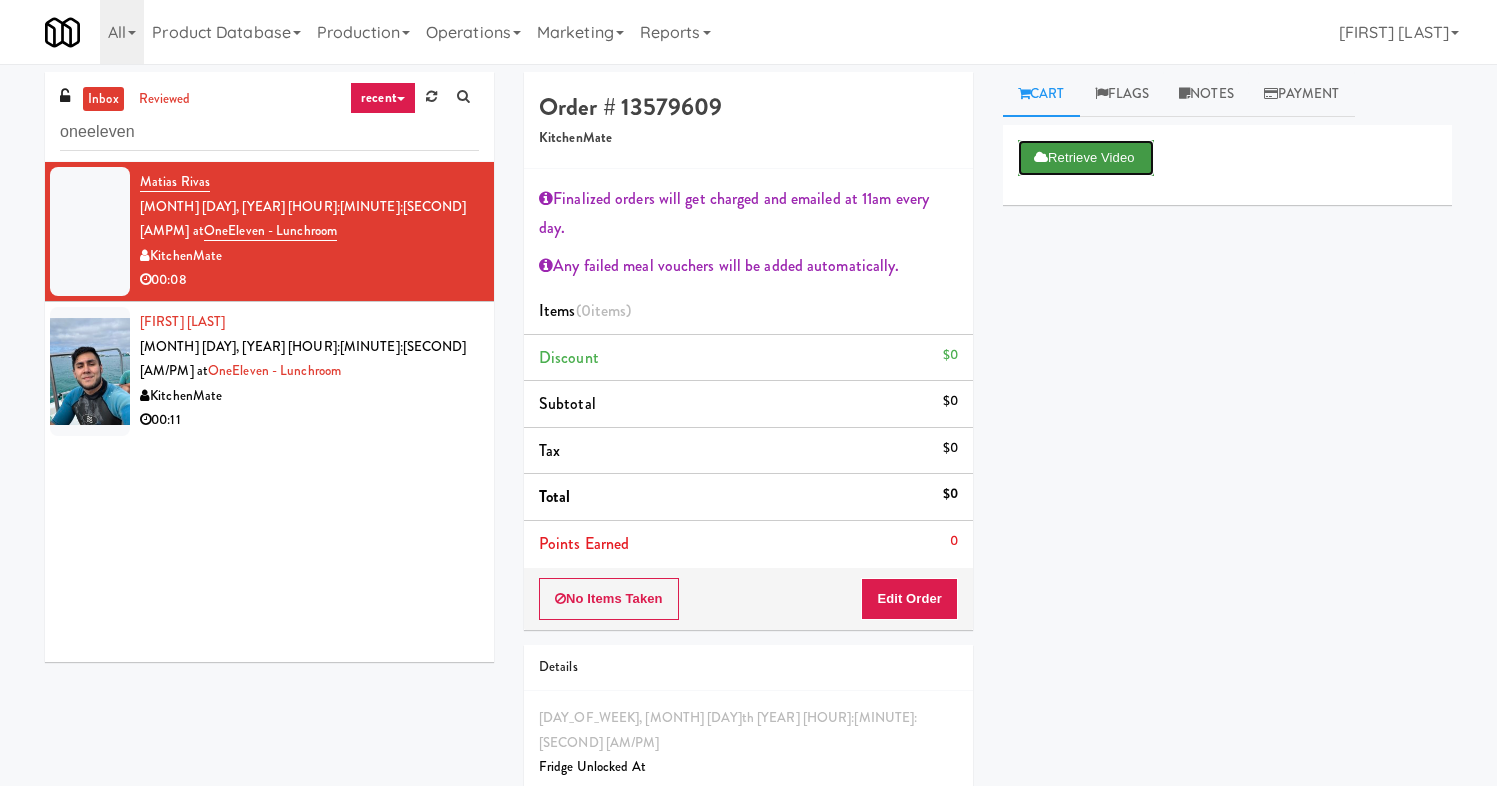 click at bounding box center (1041, 157) 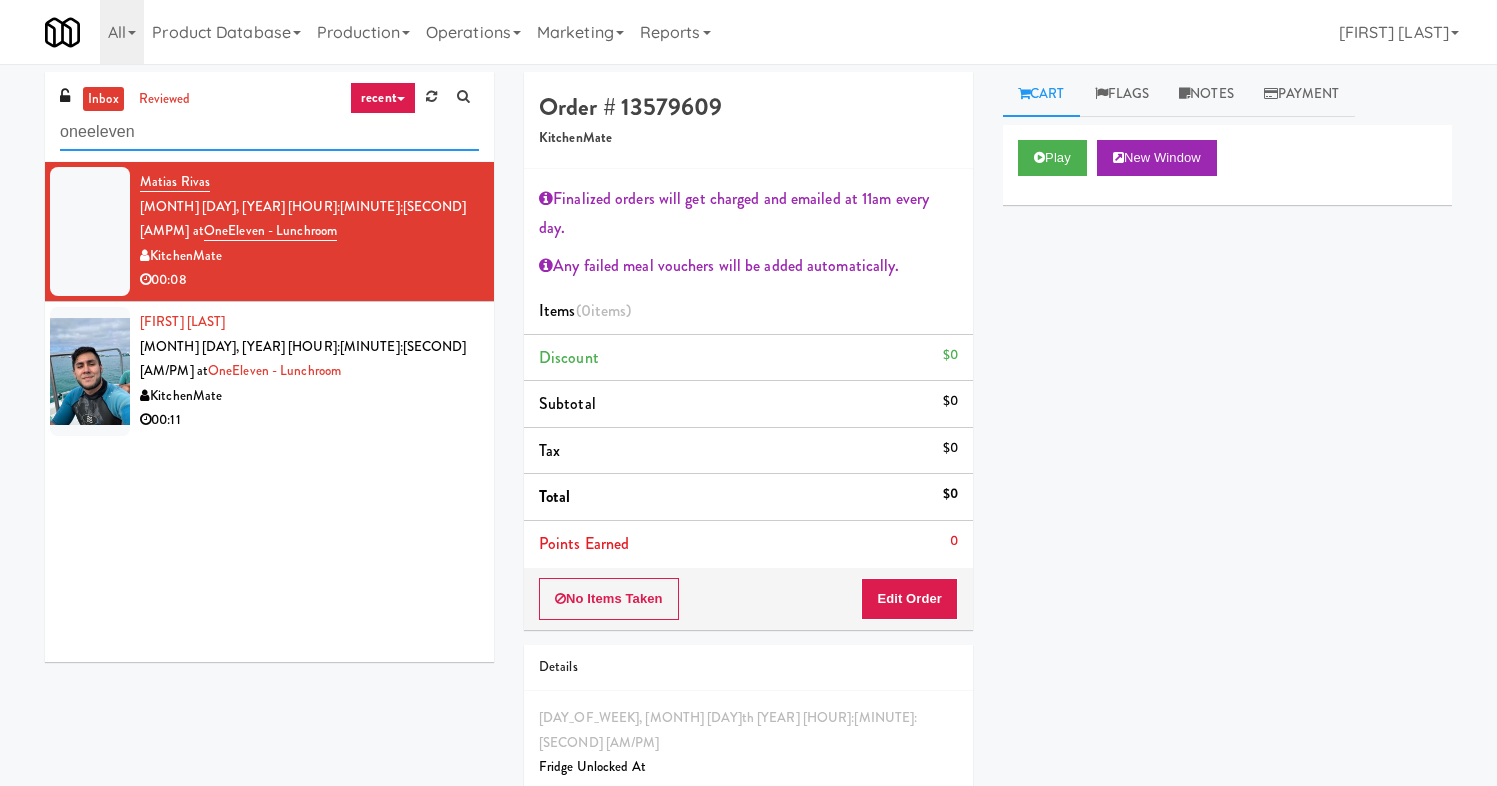 click on "oneeleven" at bounding box center (269, 132) 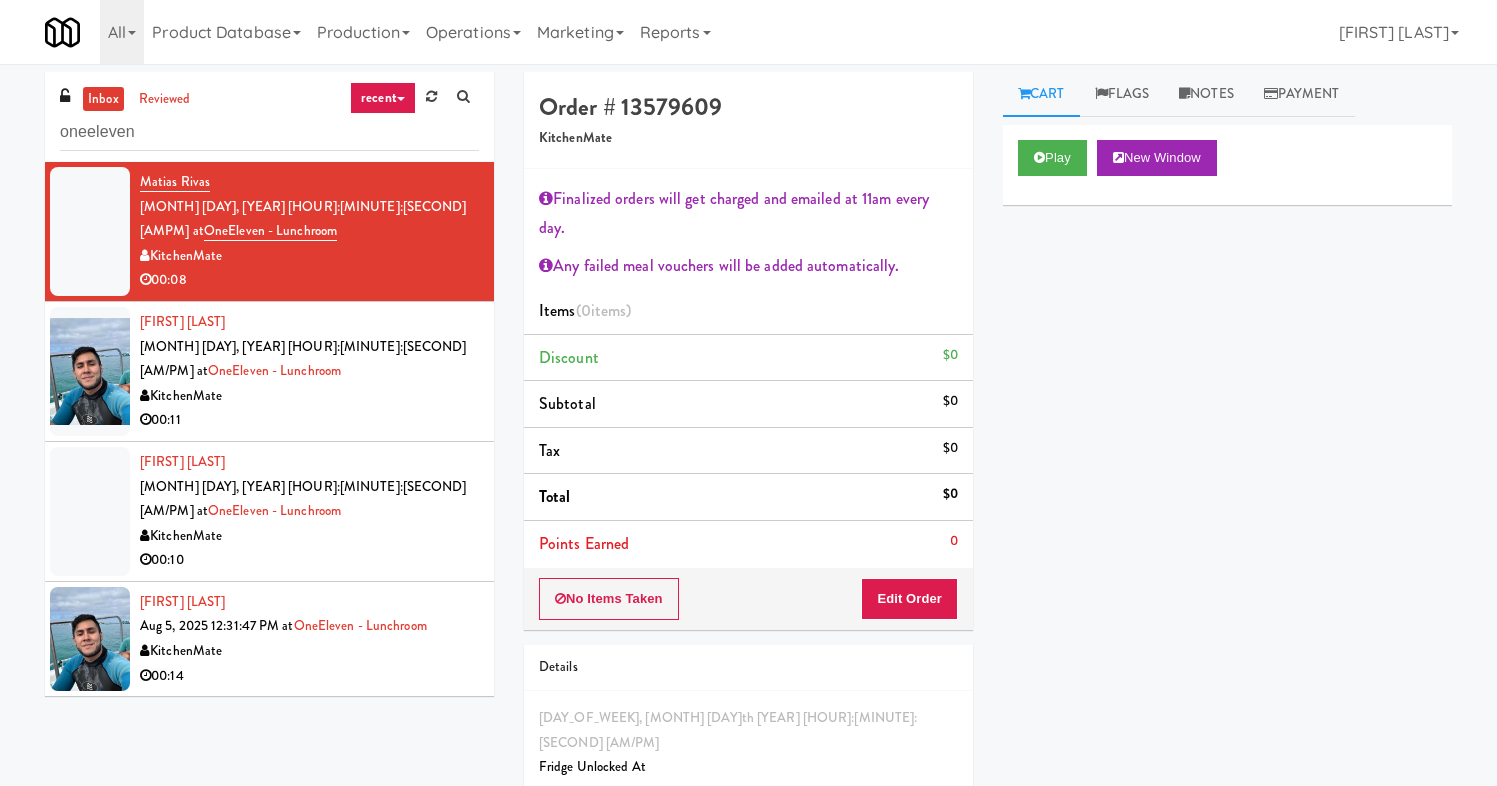 click on "00:11" at bounding box center (309, 420) 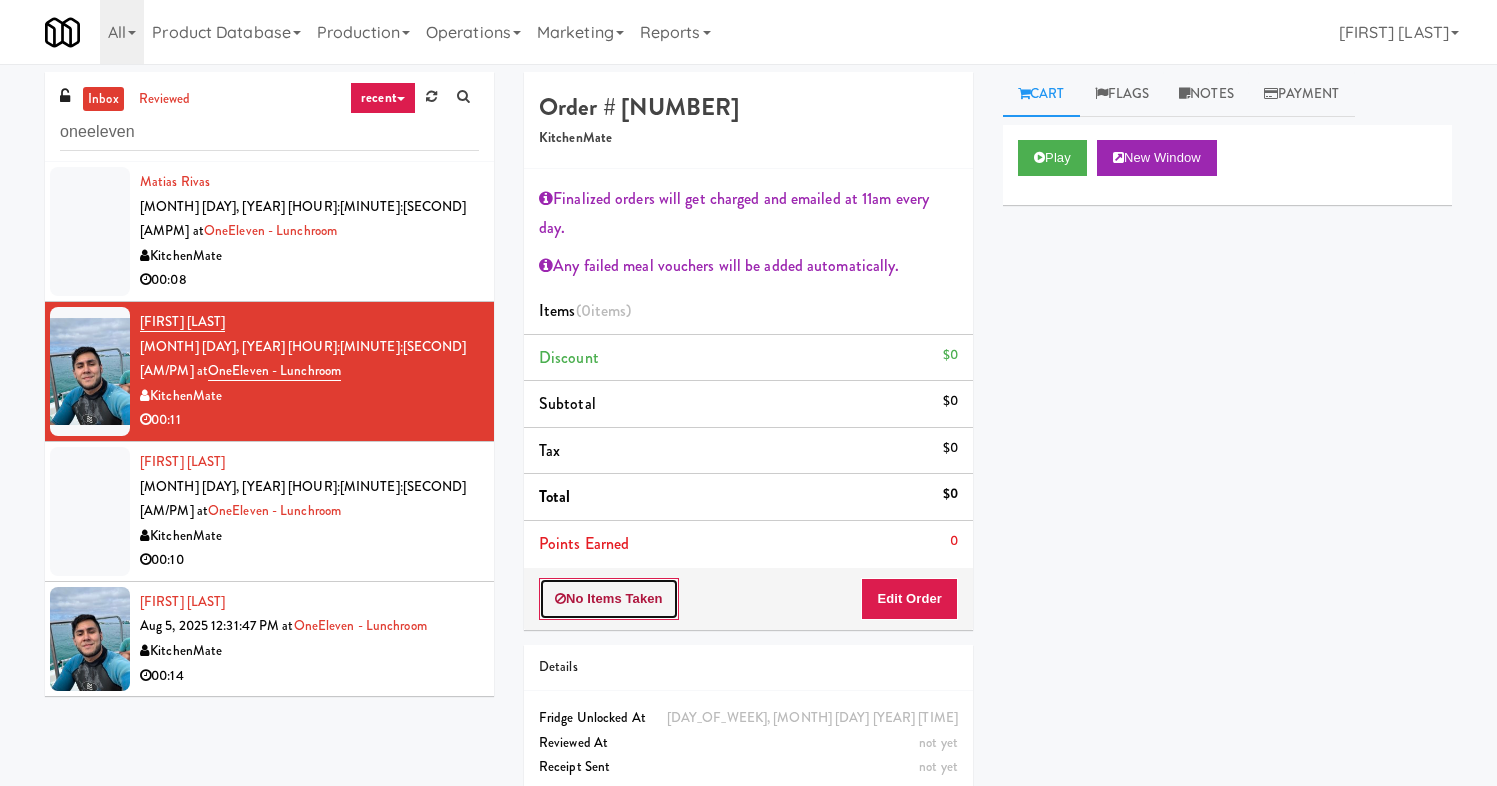 click on "No Items Taken" at bounding box center (609, 599) 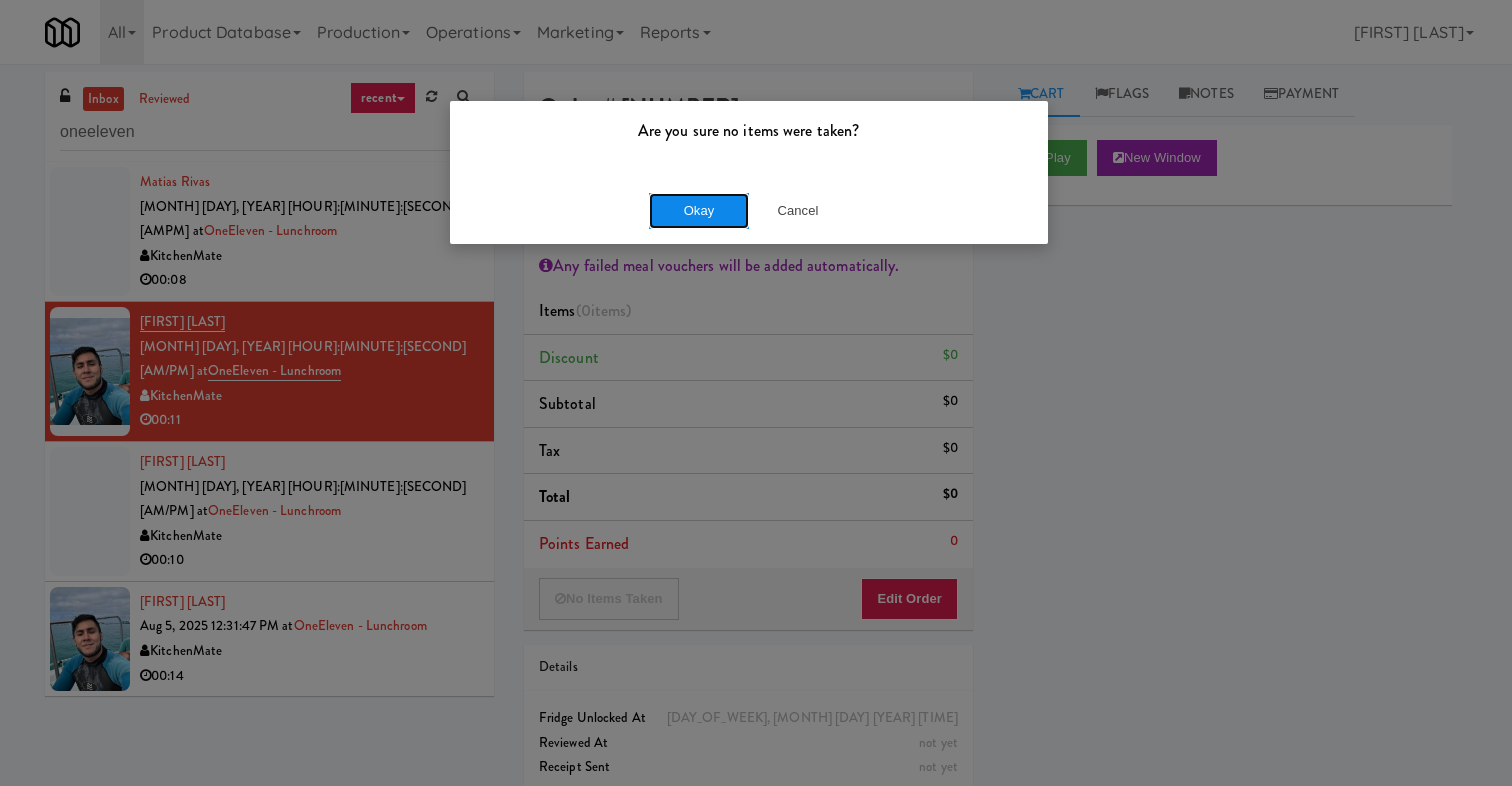 click on "Okay" at bounding box center [699, 211] 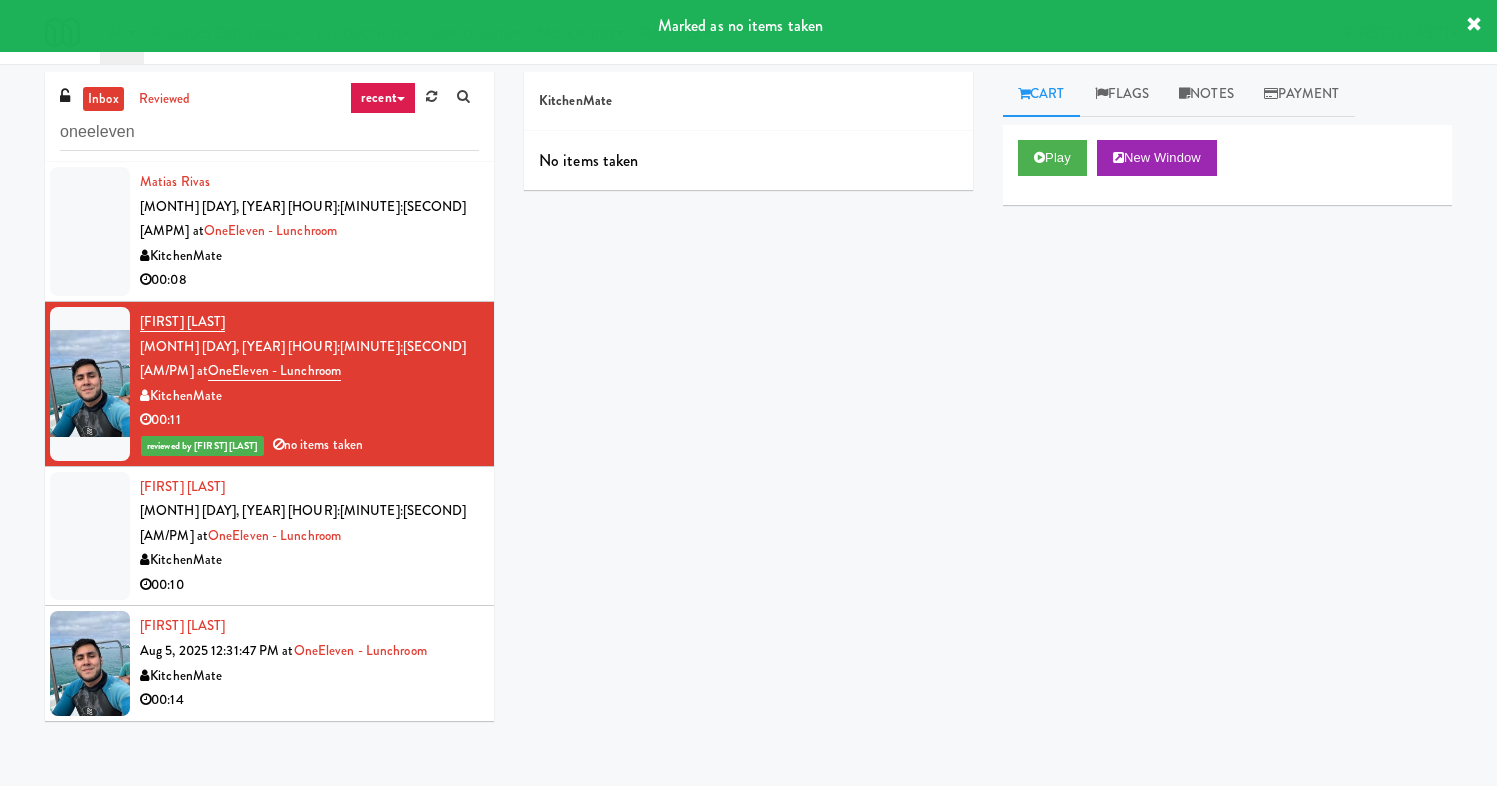 click on "00:14" at bounding box center (309, 700) 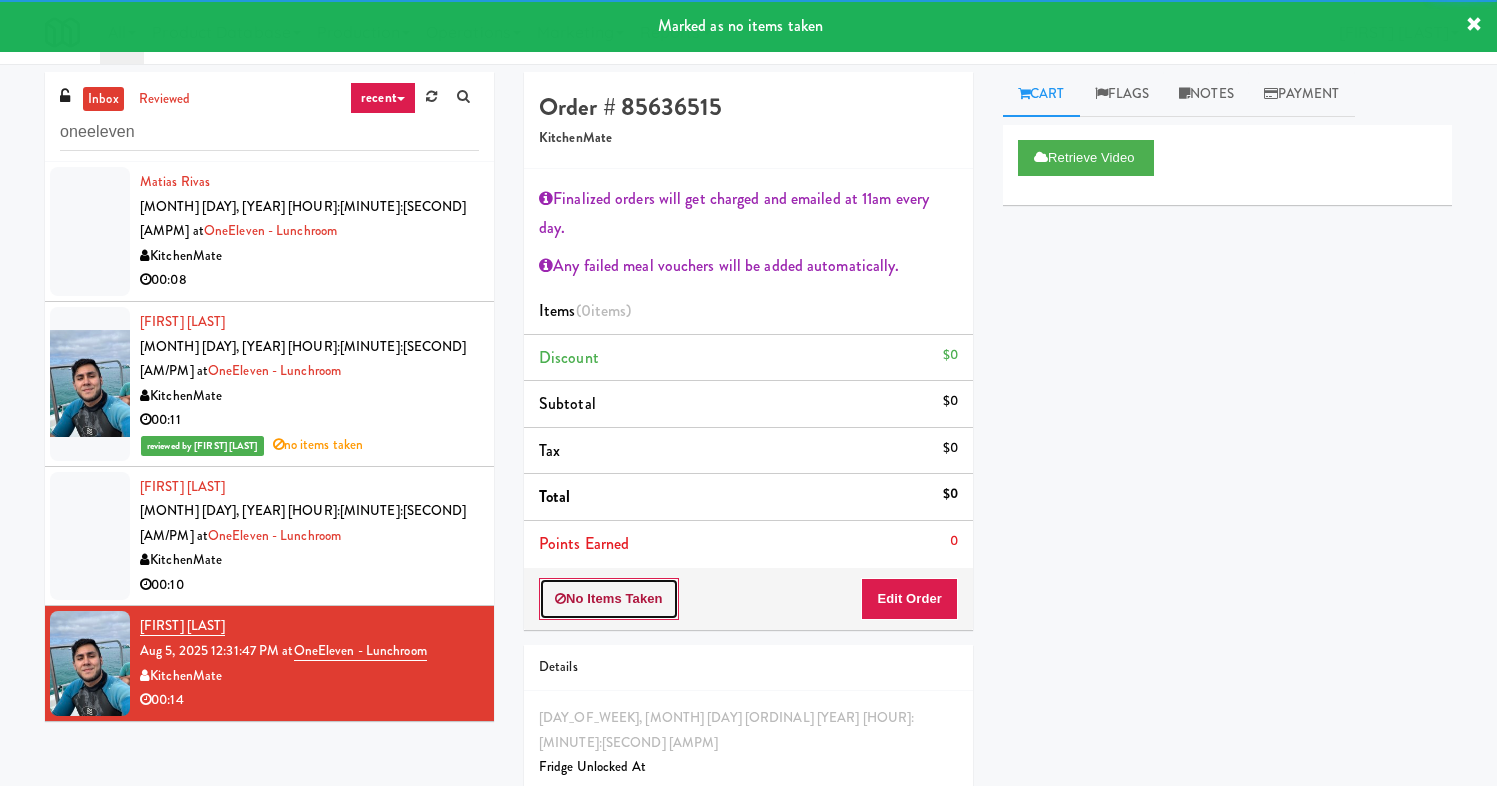 click on "No Items Taken" at bounding box center (609, 599) 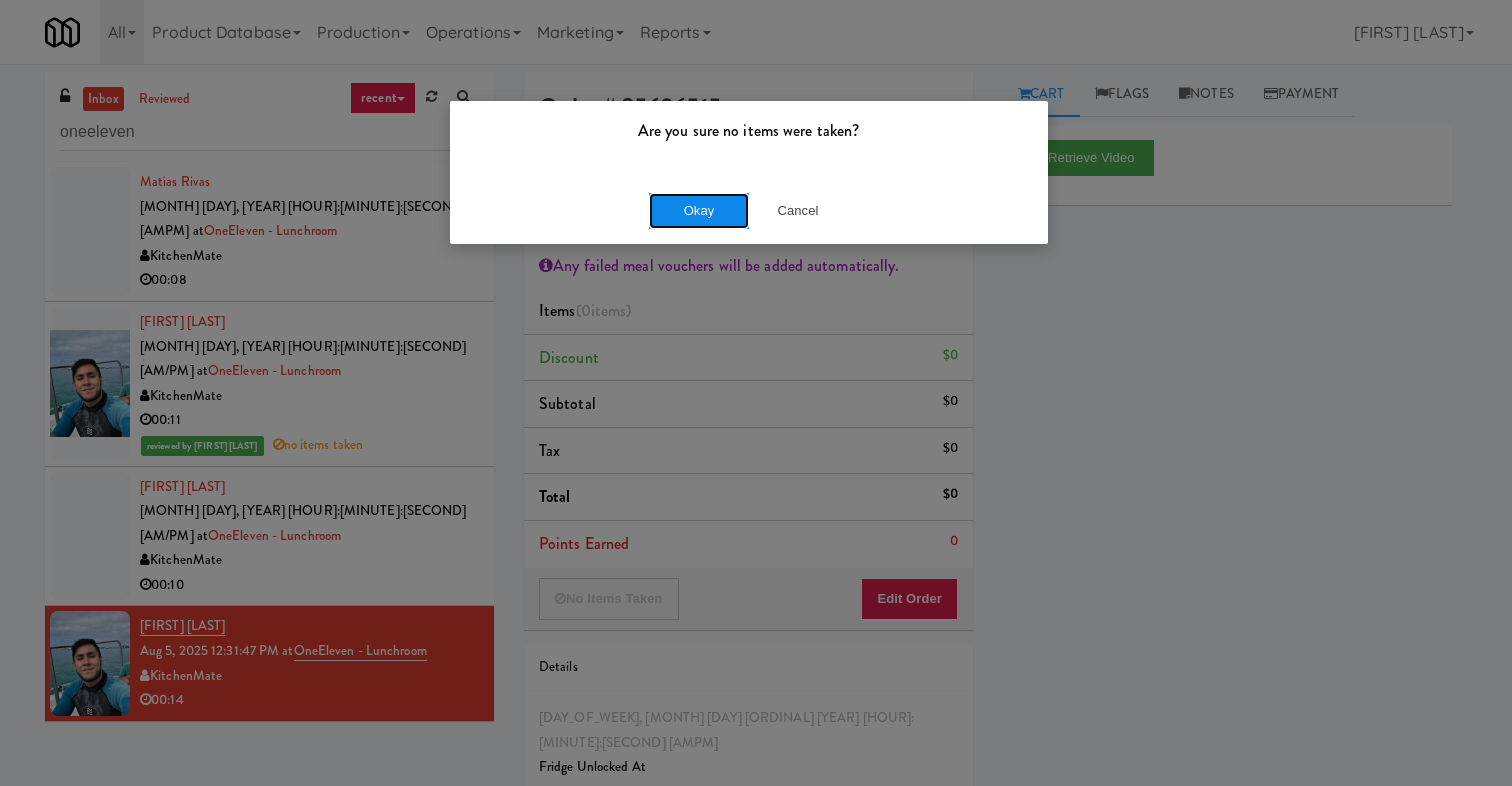 click on "Okay" at bounding box center (699, 211) 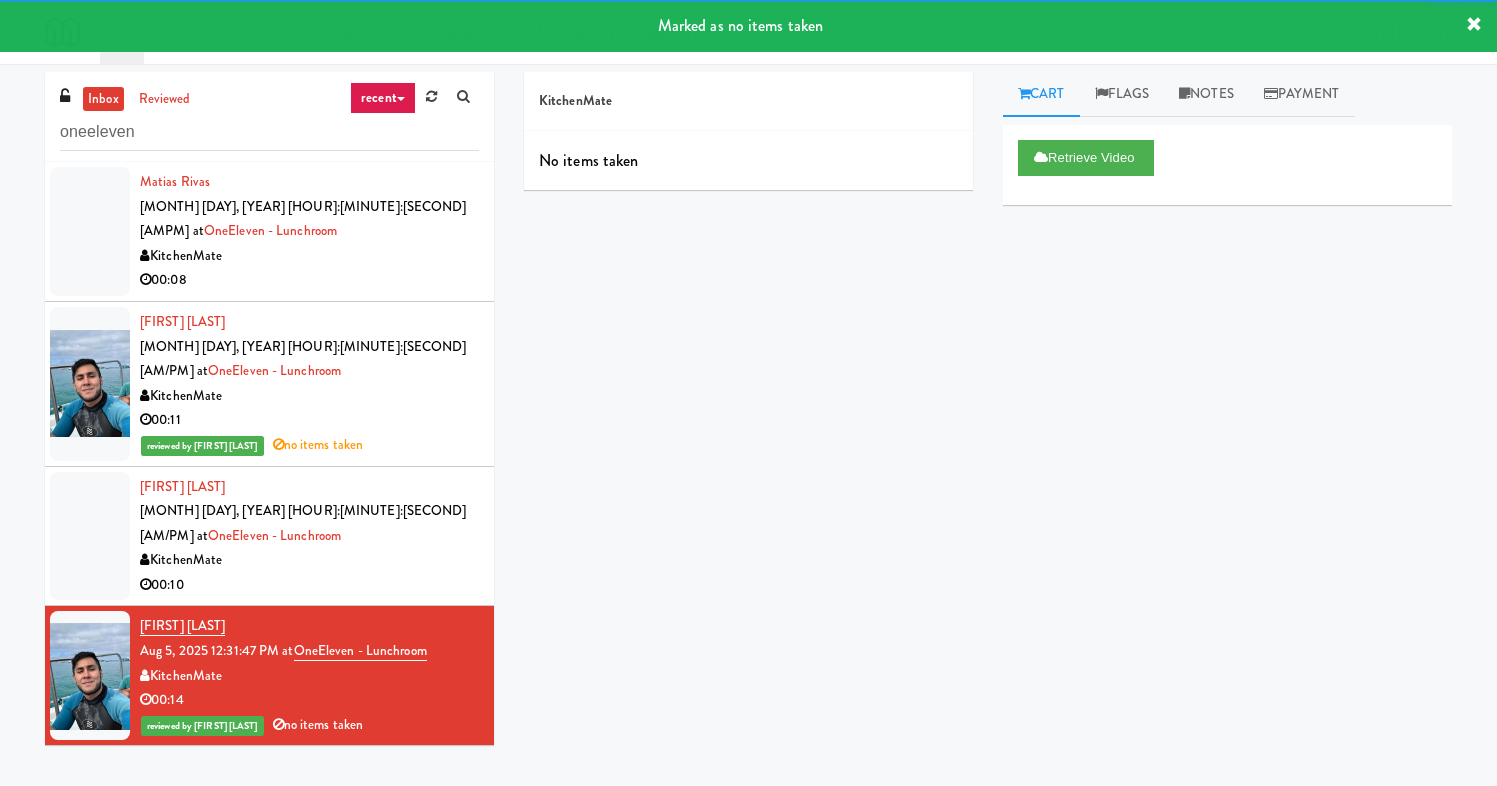 click on "00:10" at bounding box center [309, 585] 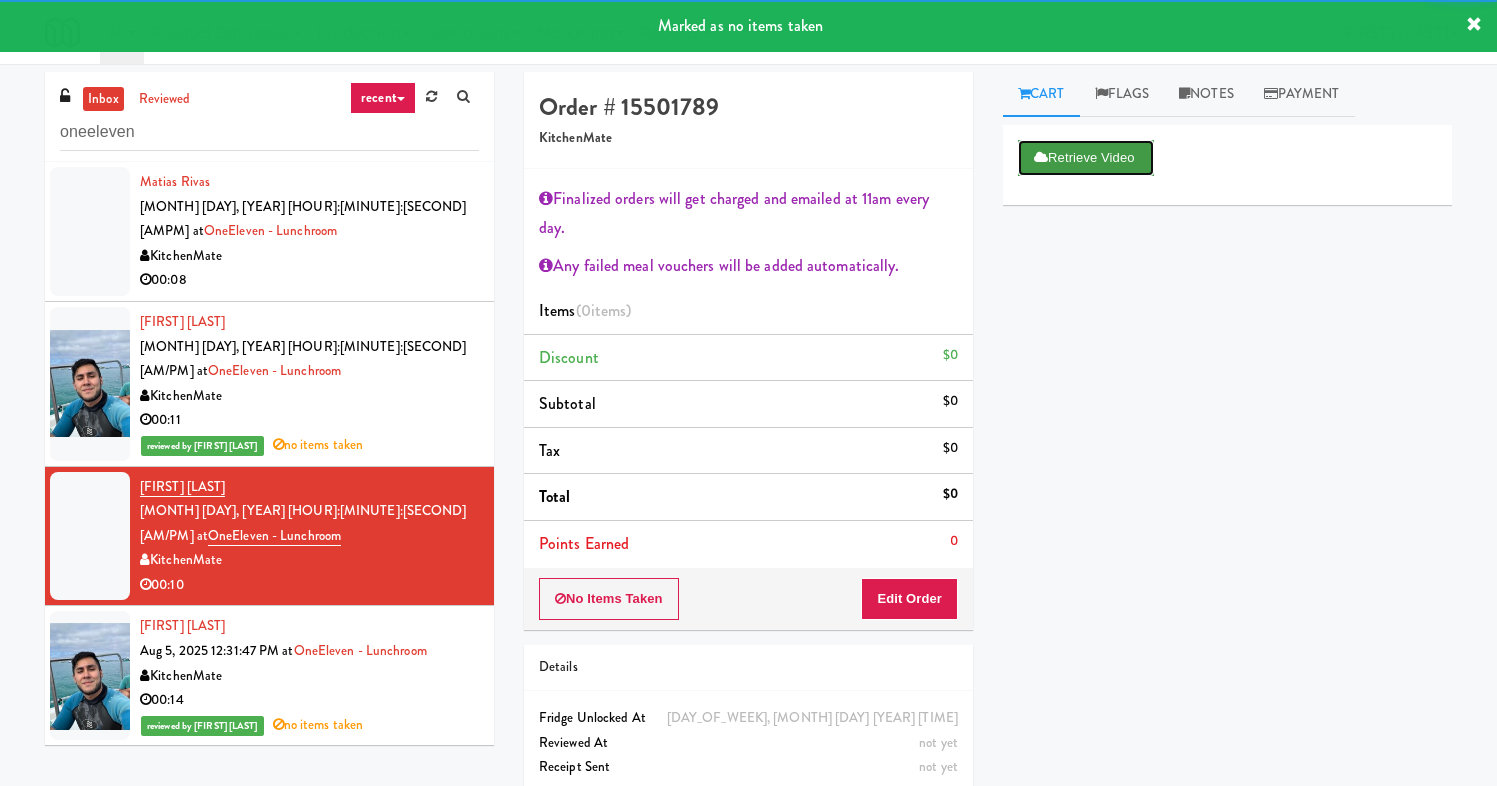 click on "Retrieve Video" at bounding box center (1086, 158) 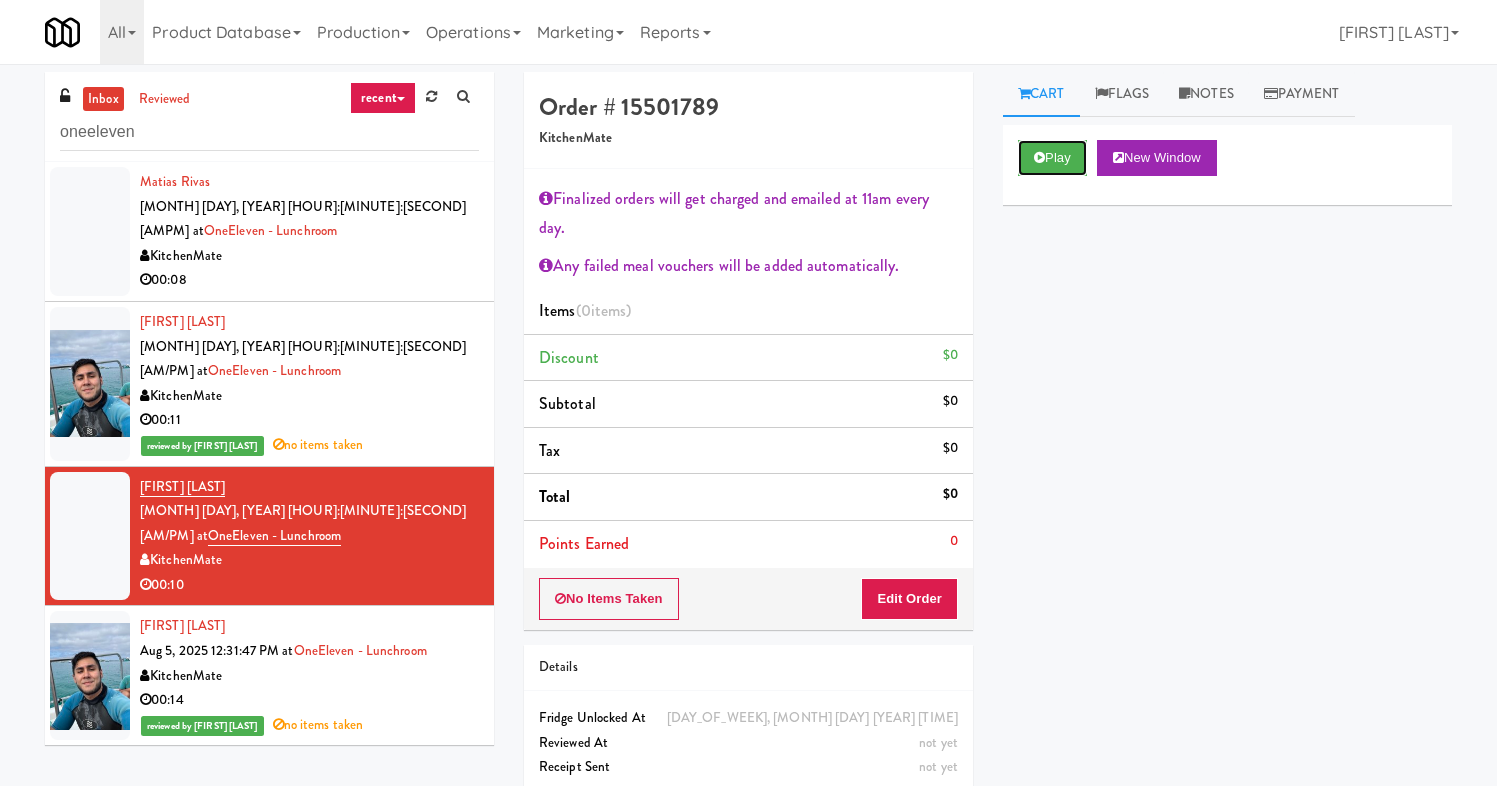 click on "Play" at bounding box center [1052, 158] 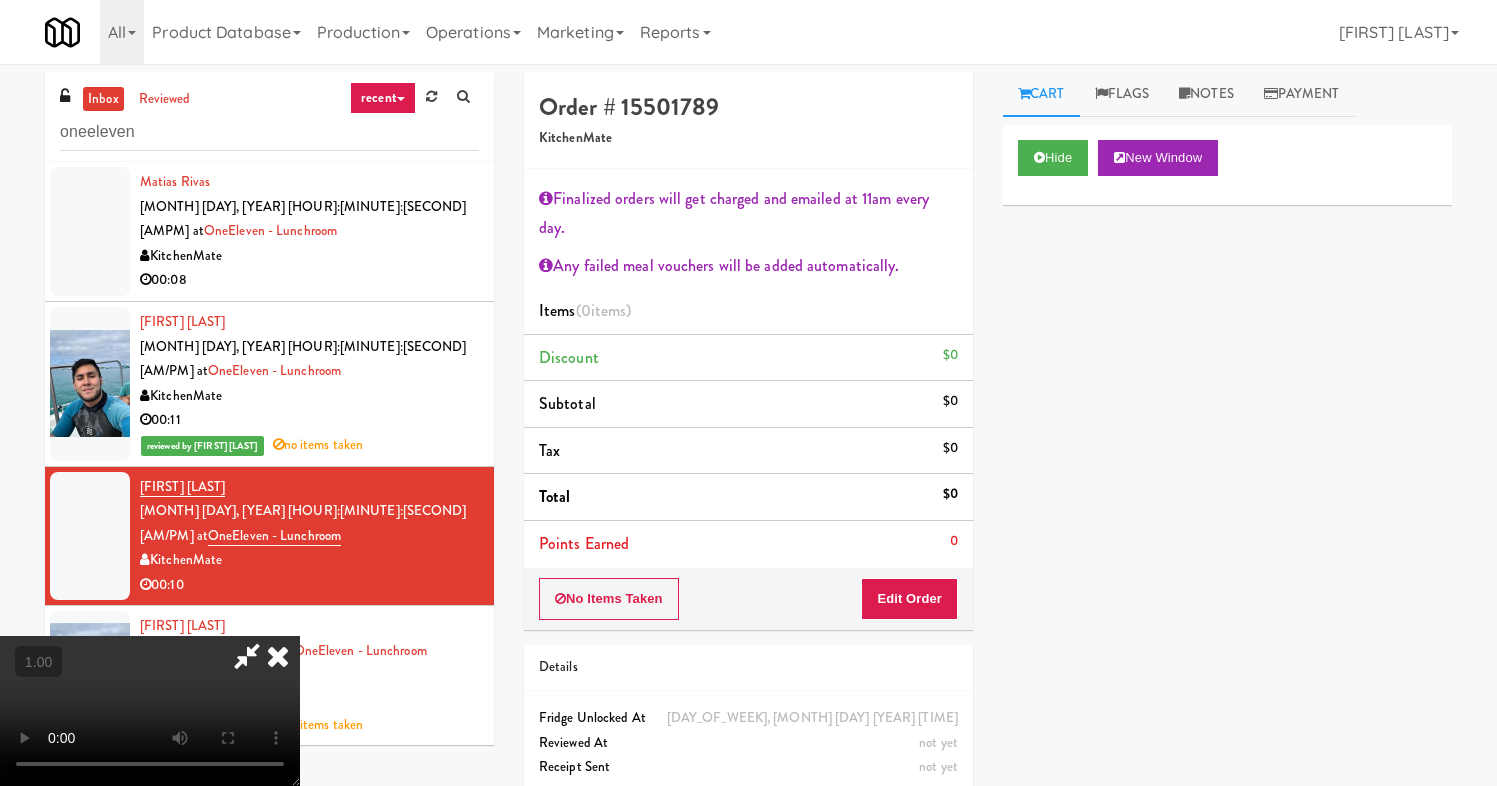 click at bounding box center (278, 656) 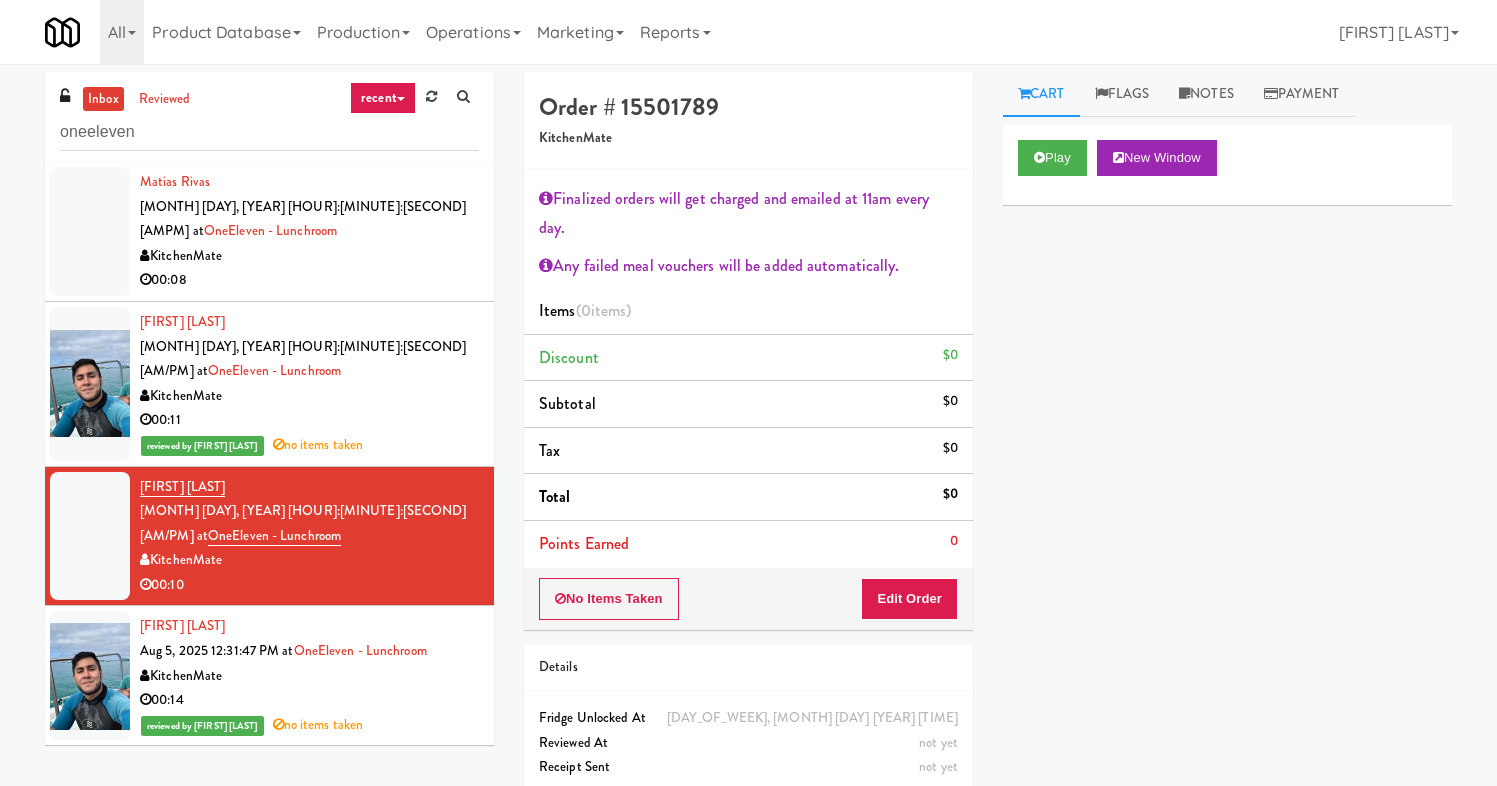 click on "00:08" at bounding box center [309, 280] 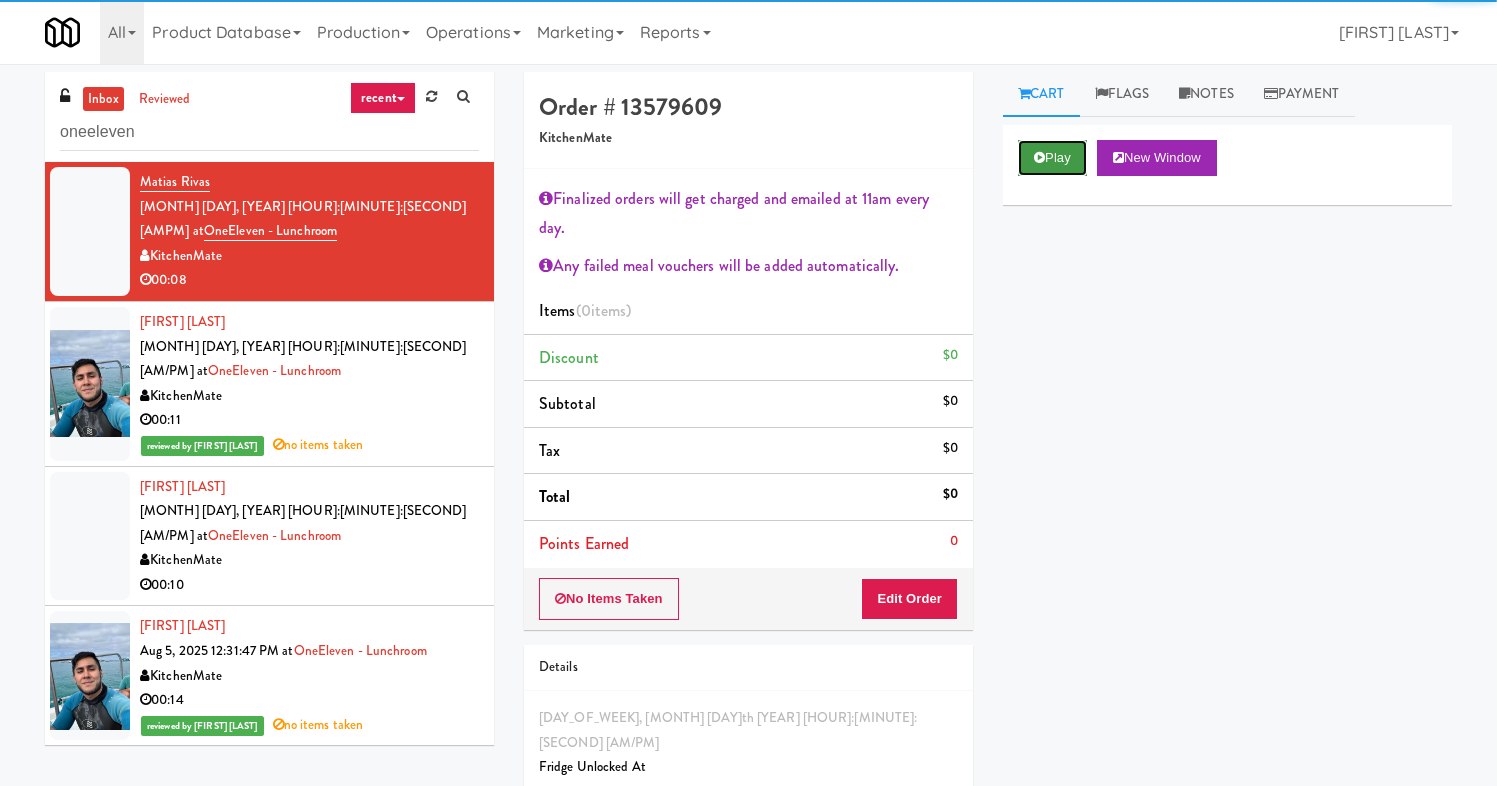 click on "Play" at bounding box center (1052, 158) 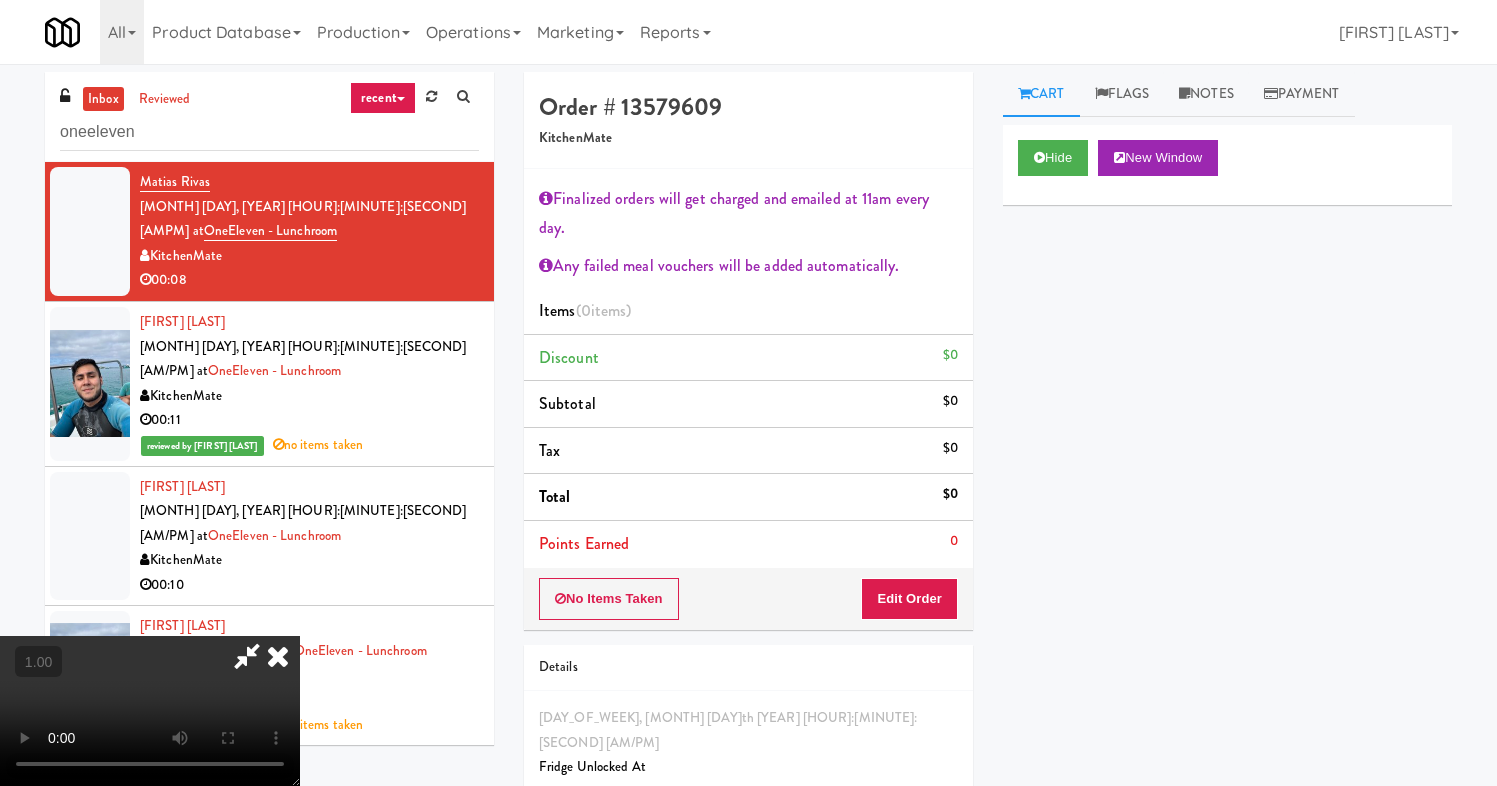click at bounding box center (278, 656) 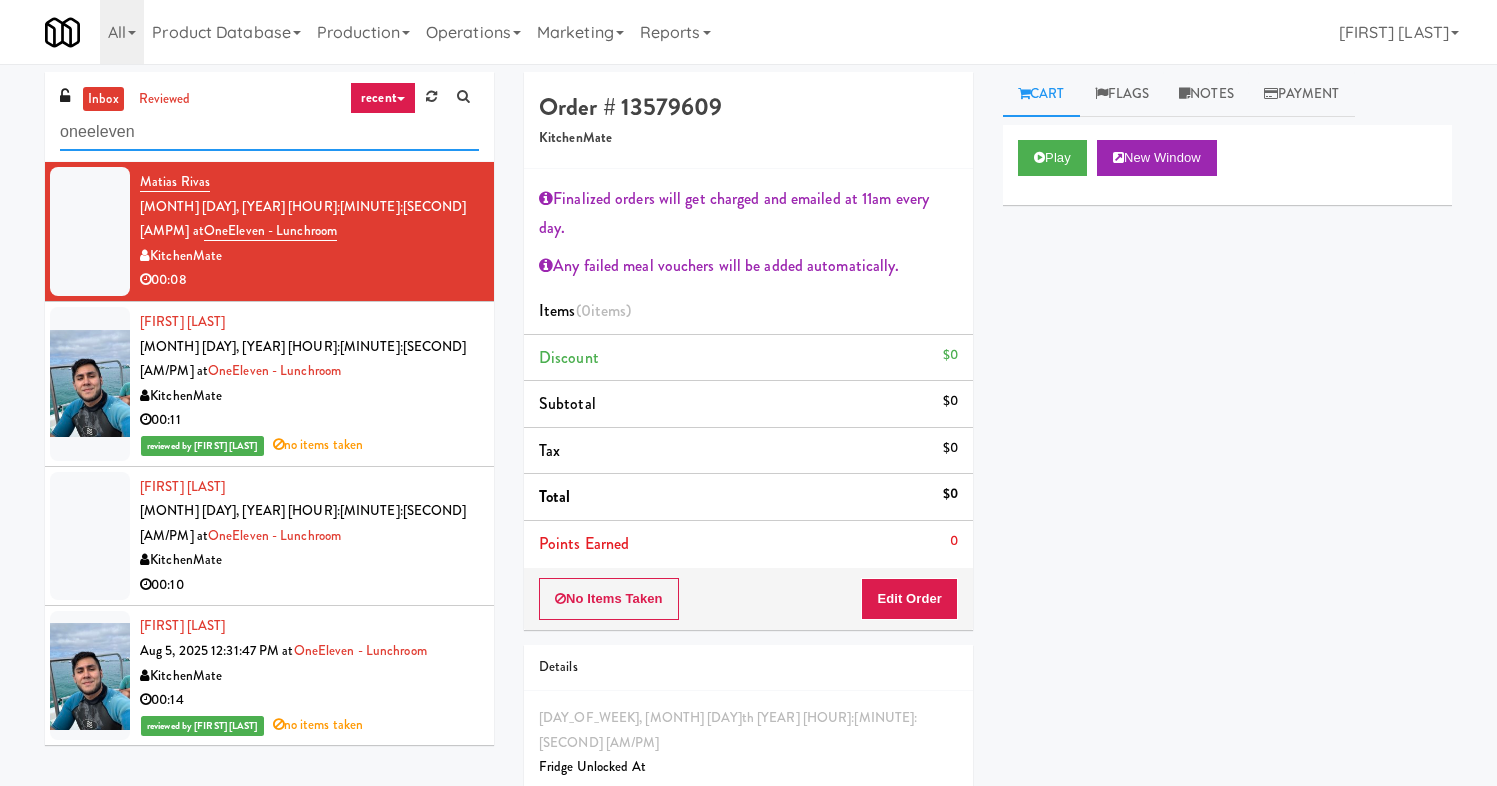 click on "oneeleven" at bounding box center [269, 132] 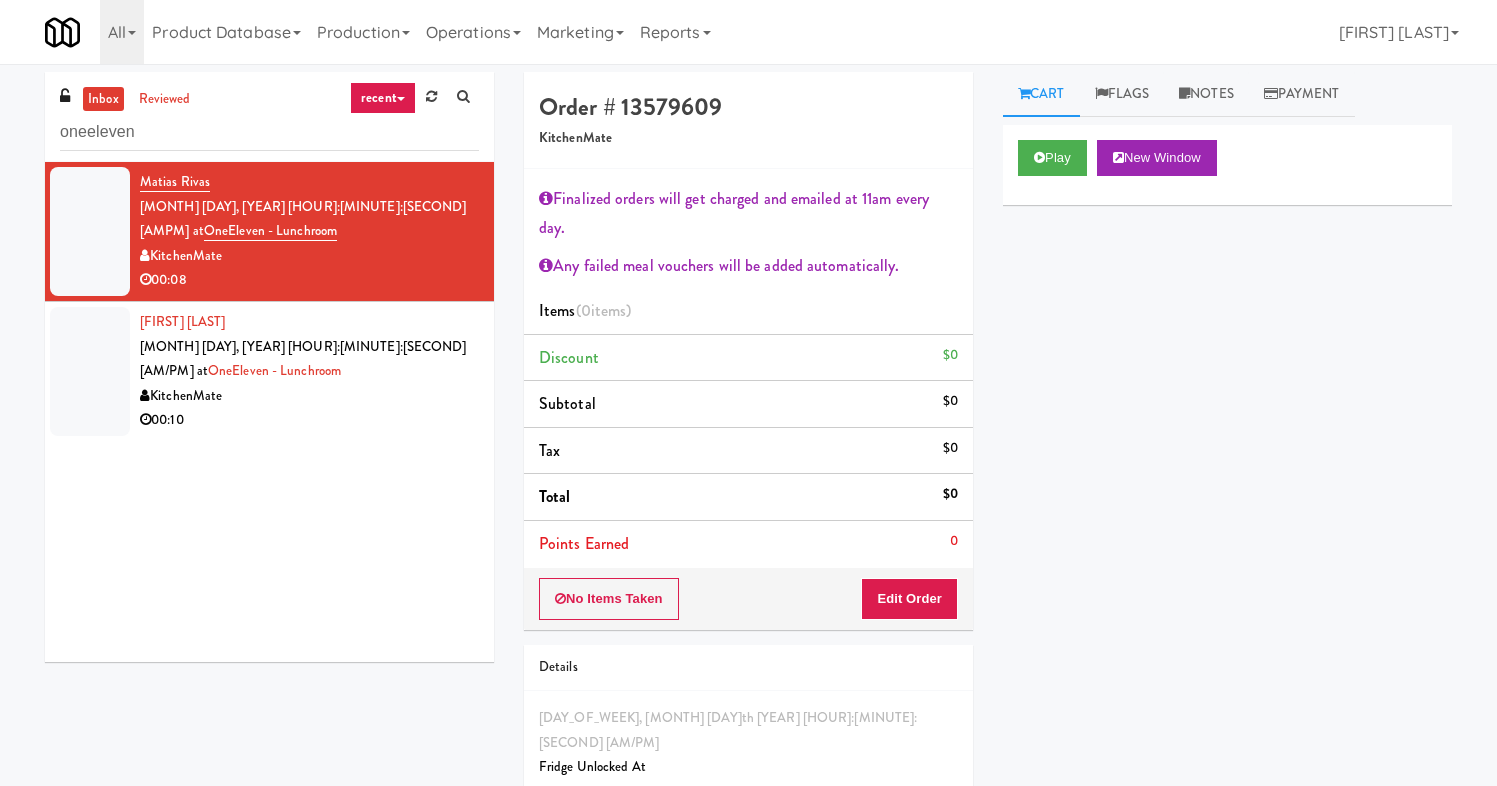 click on "KitchenMate" at bounding box center (309, 396) 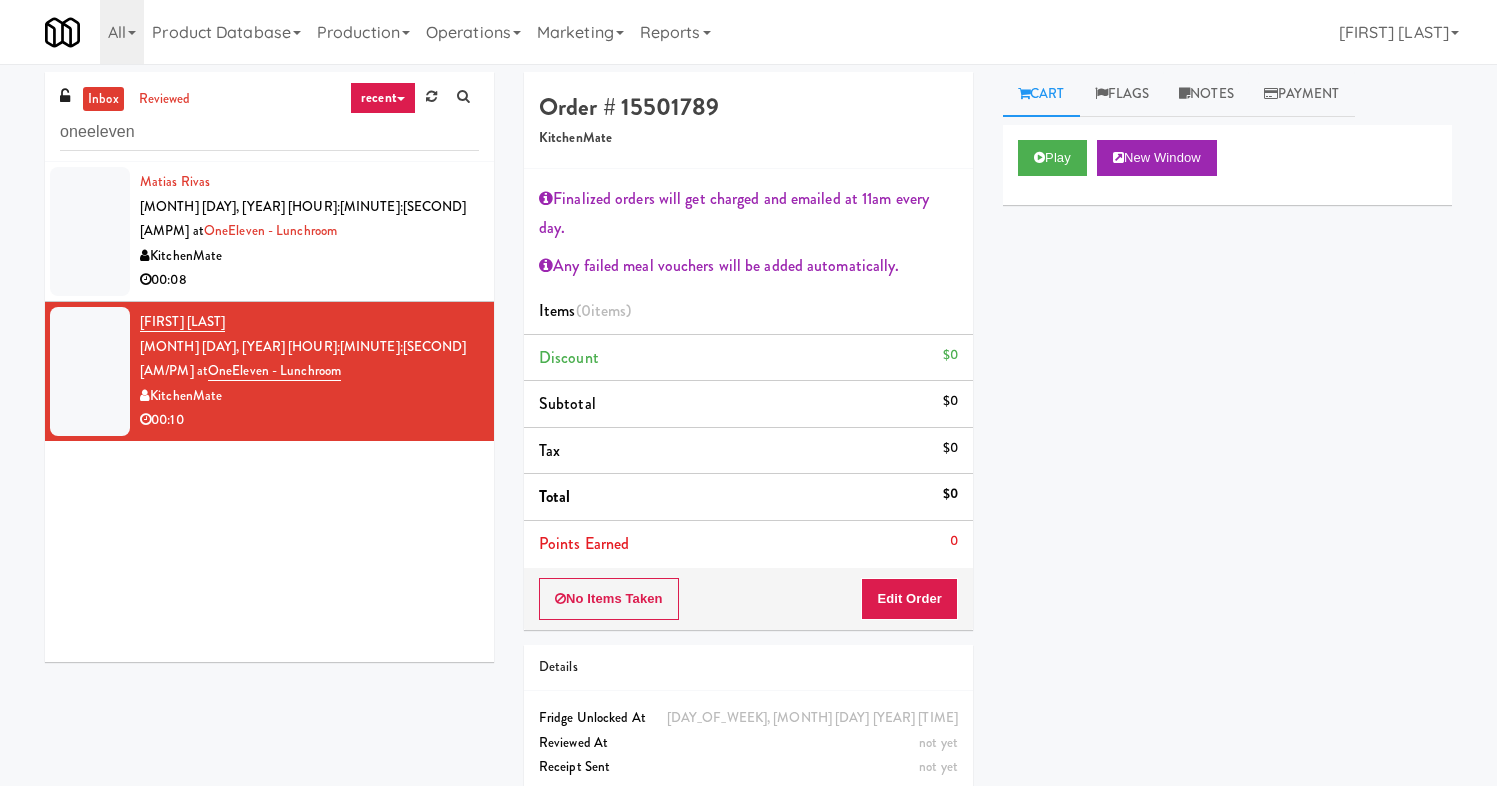 click on "KitchenMate" at bounding box center [309, 256] 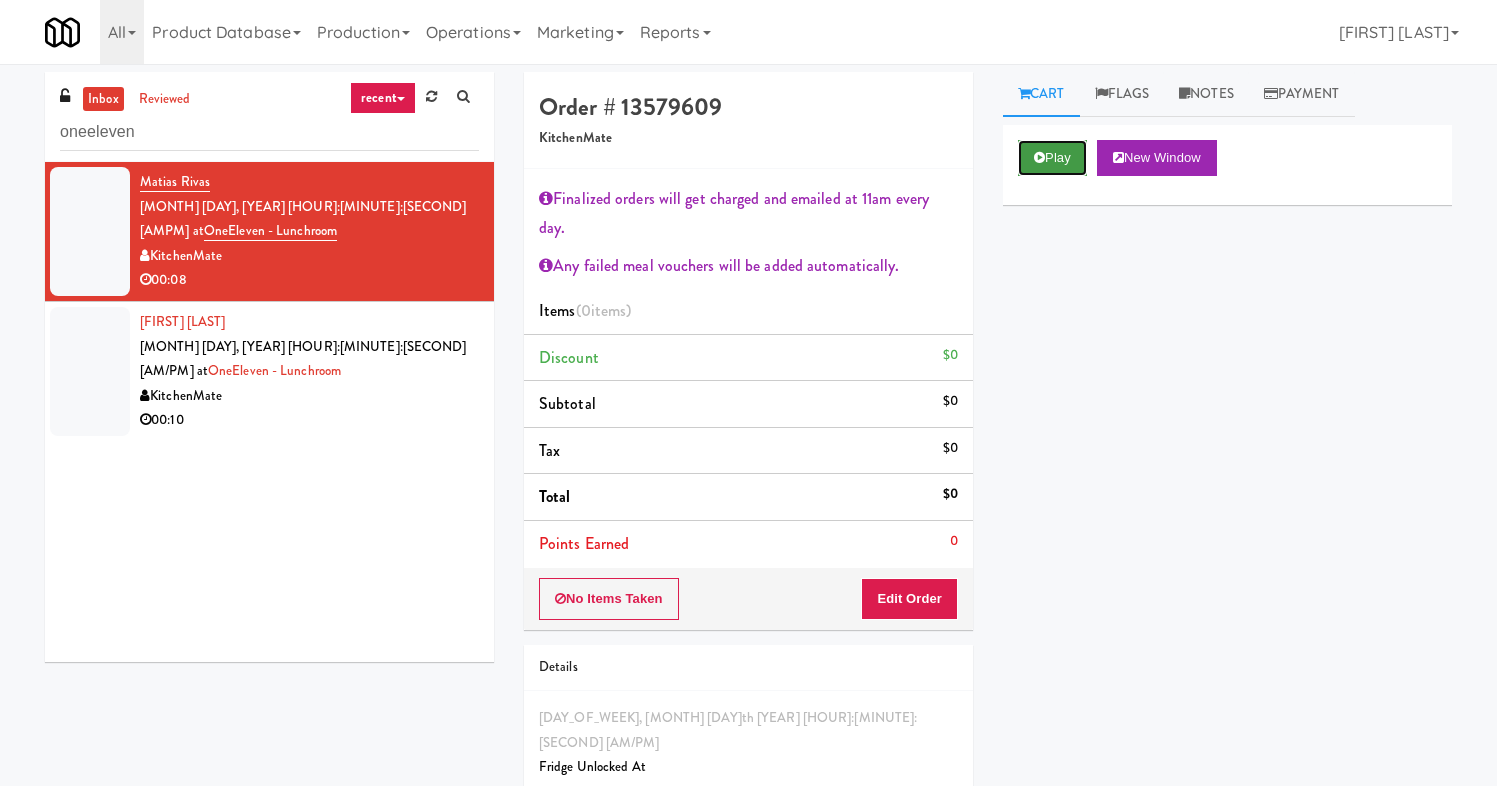 click on "Play" at bounding box center (1052, 158) 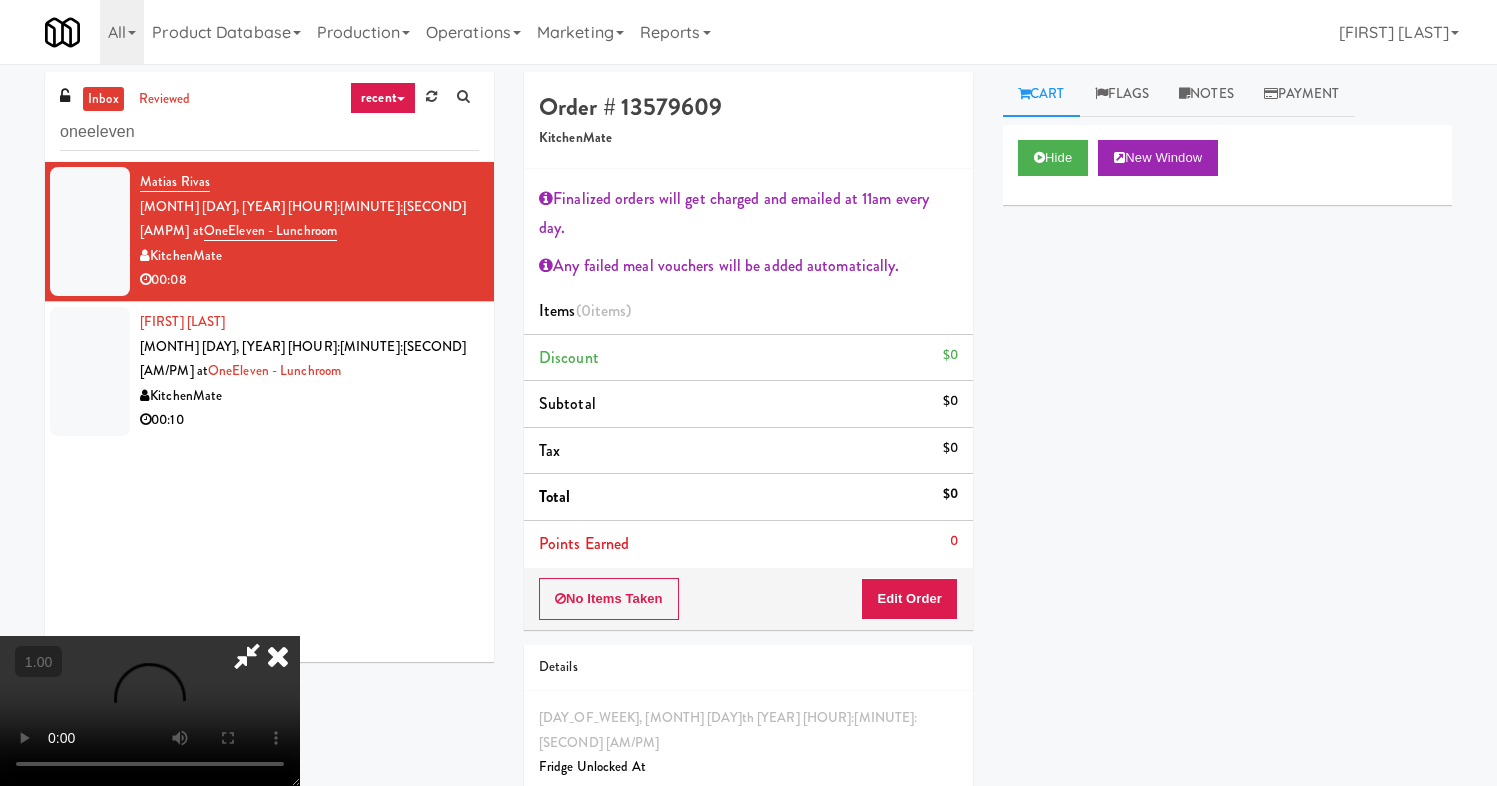 click at bounding box center [278, 656] 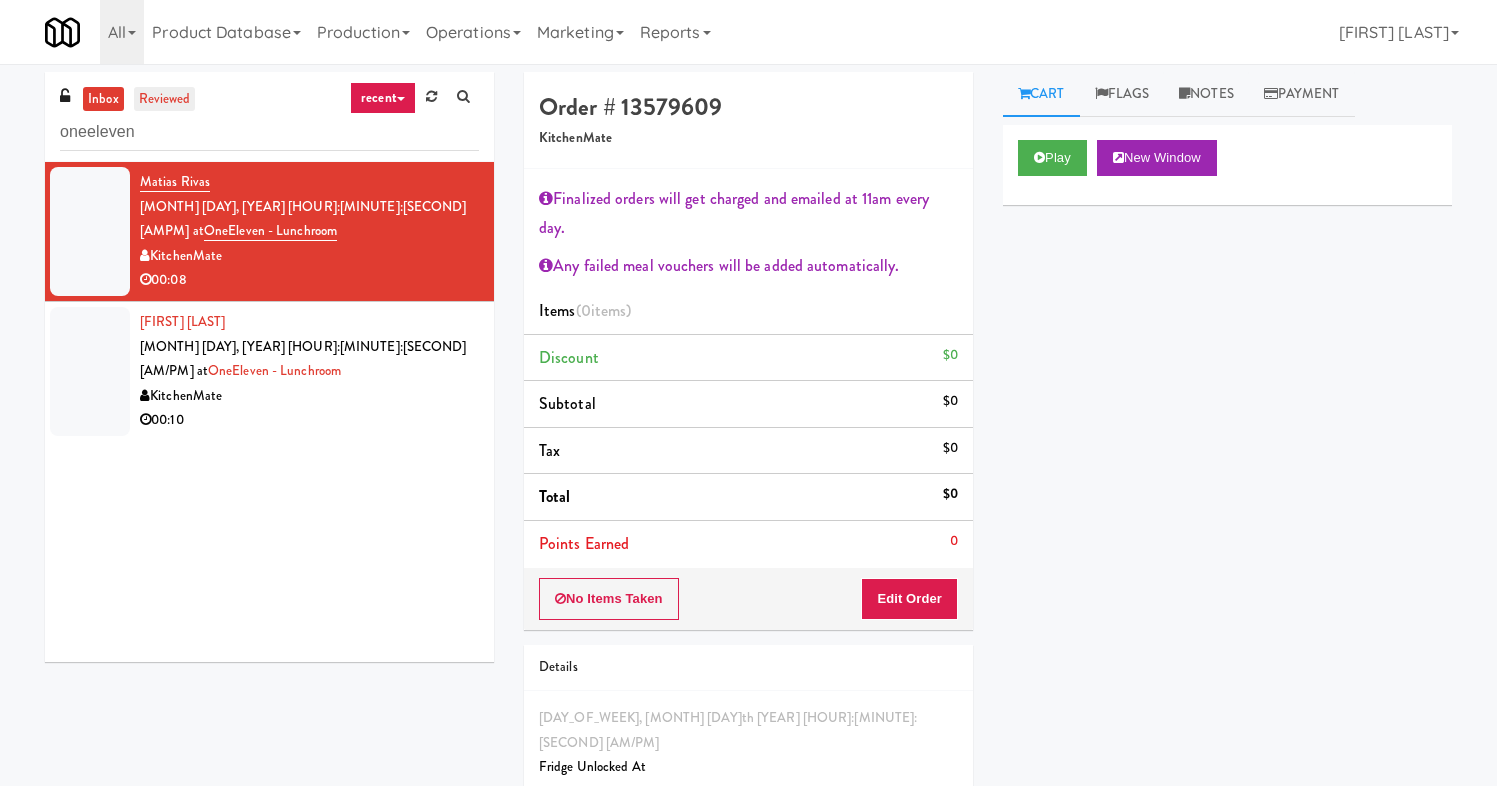 click on "reviewed" at bounding box center (165, 99) 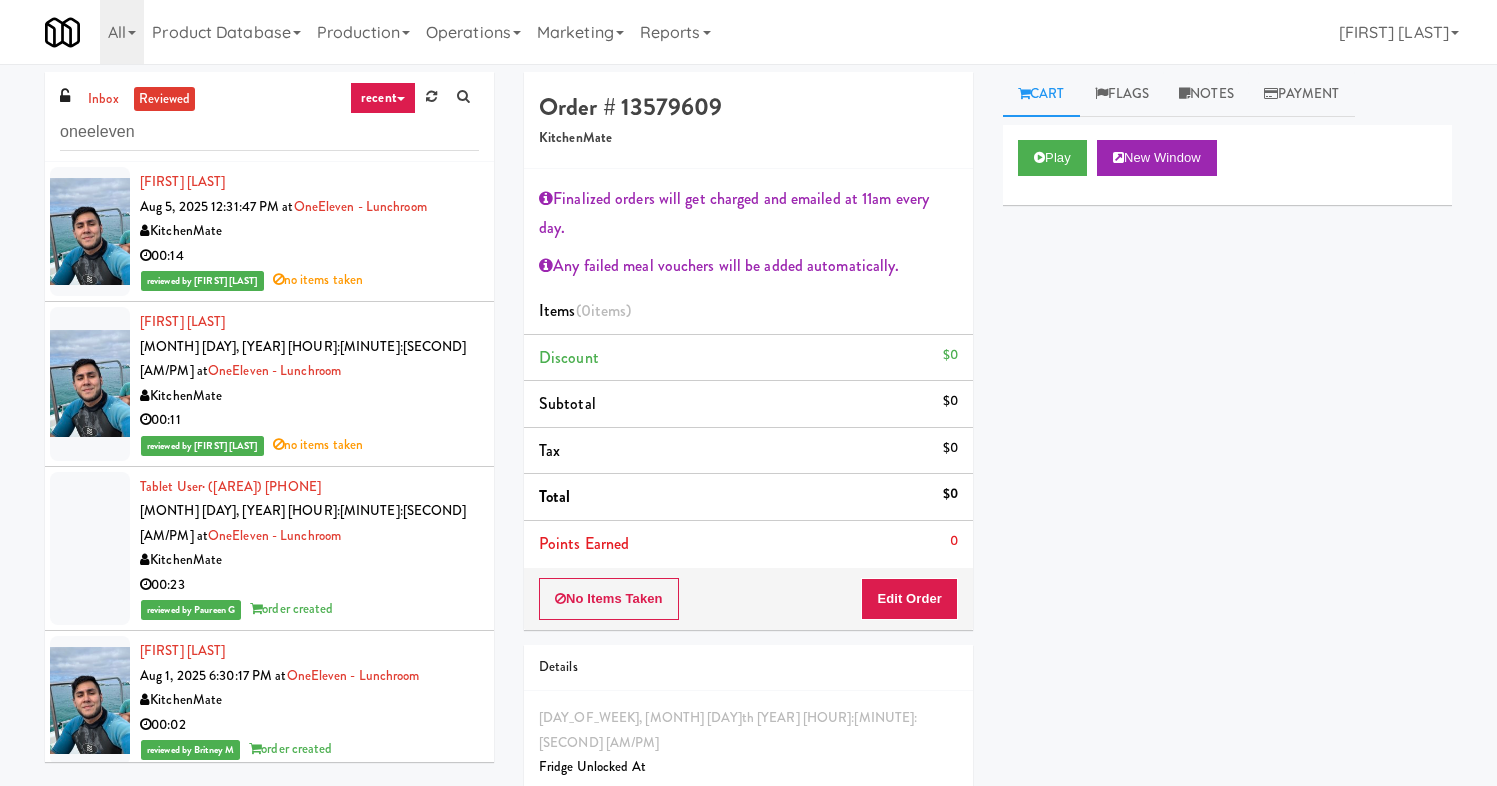 click on "00:14" at bounding box center [309, 256] 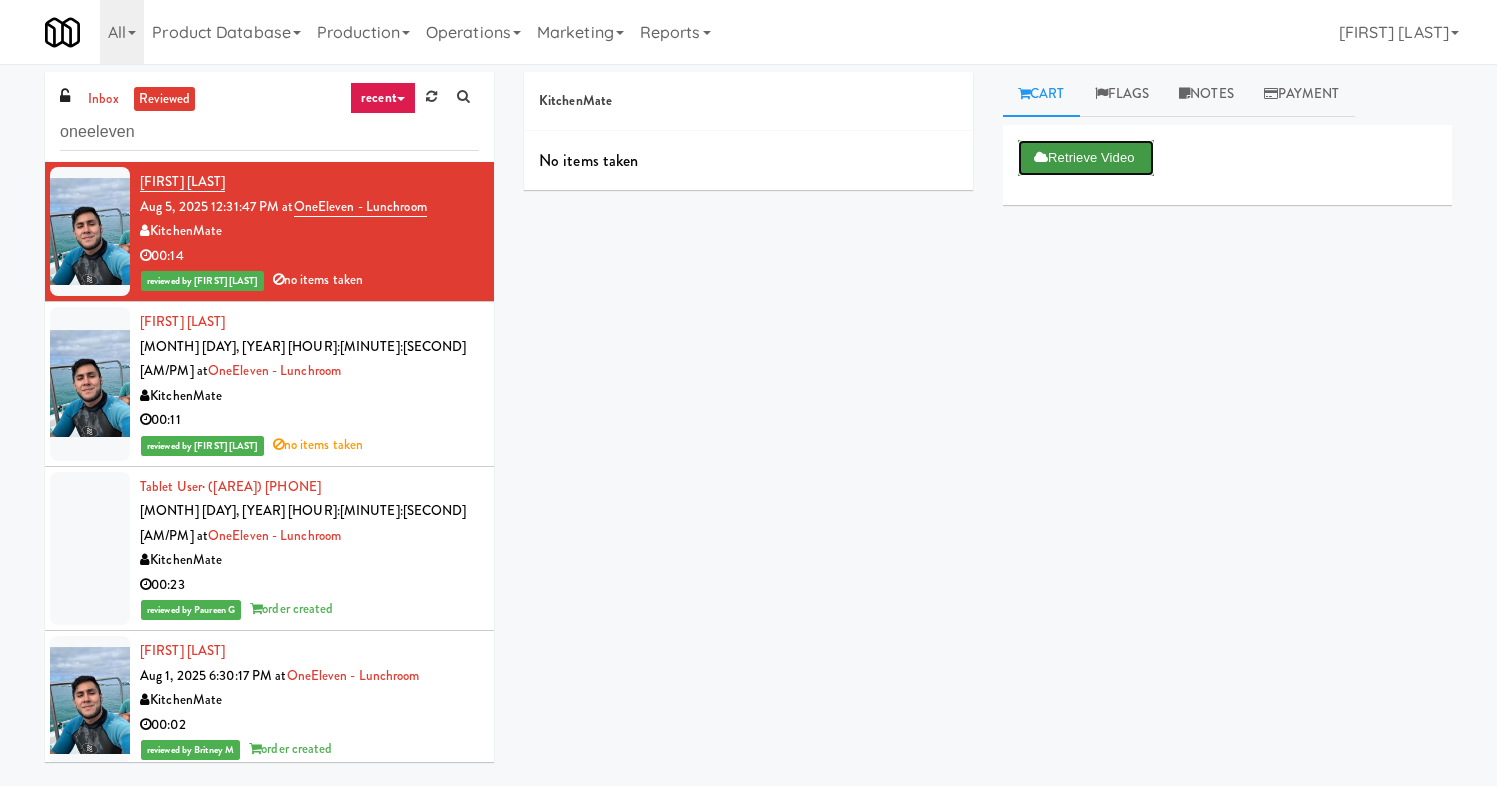 click at bounding box center [1041, 157] 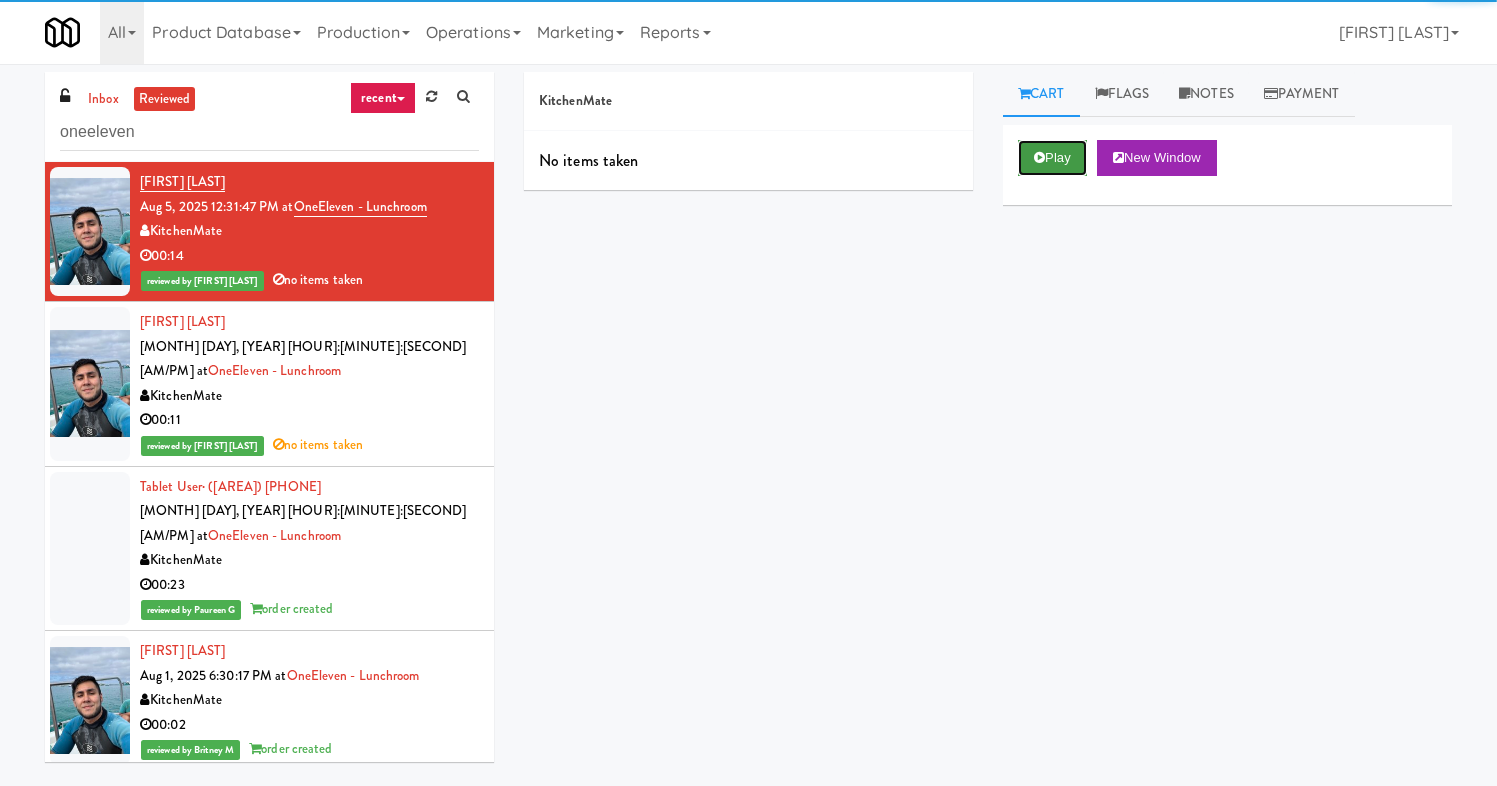 click on "Play" at bounding box center [1052, 158] 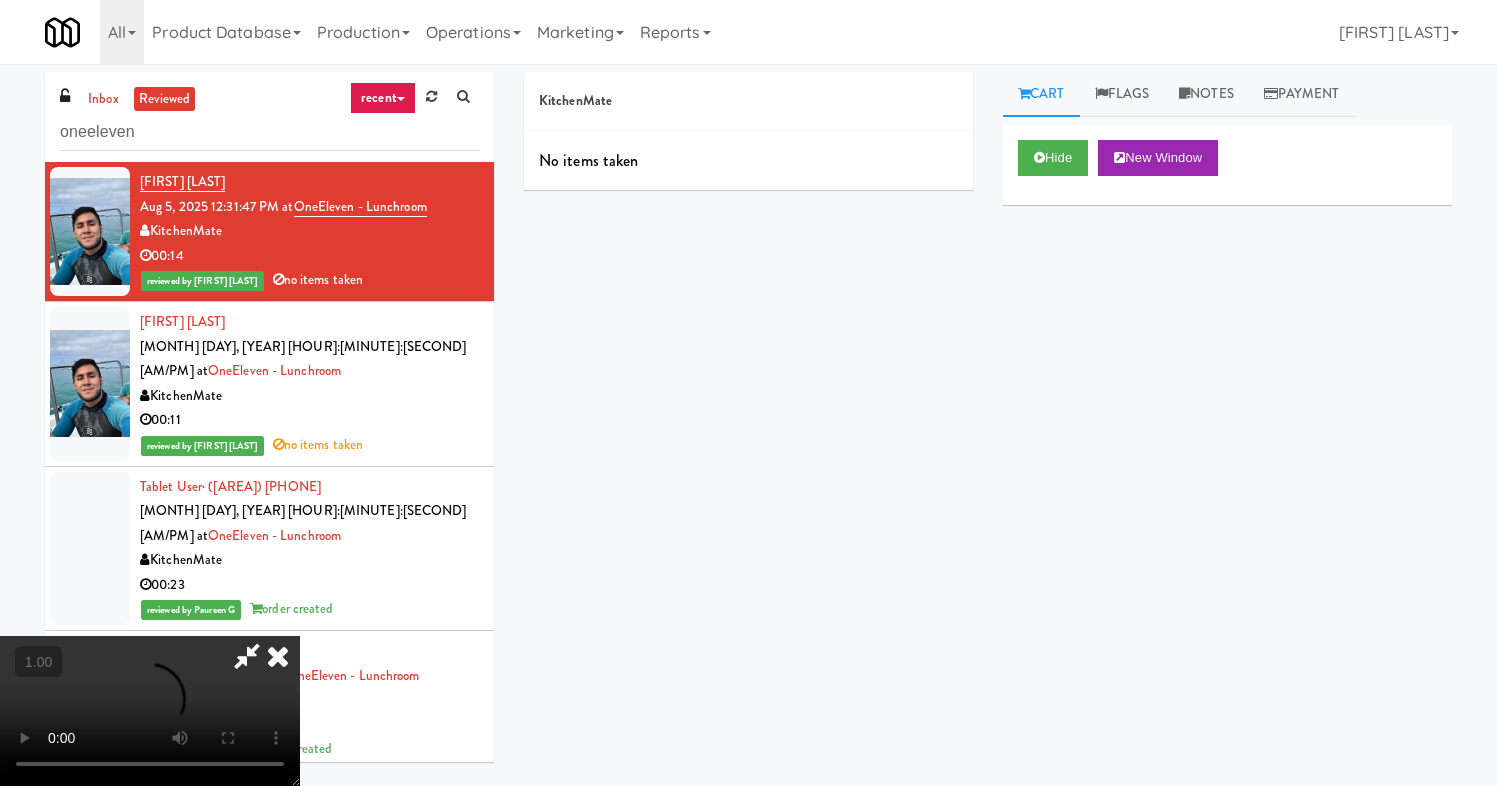 click at bounding box center [278, 656] 